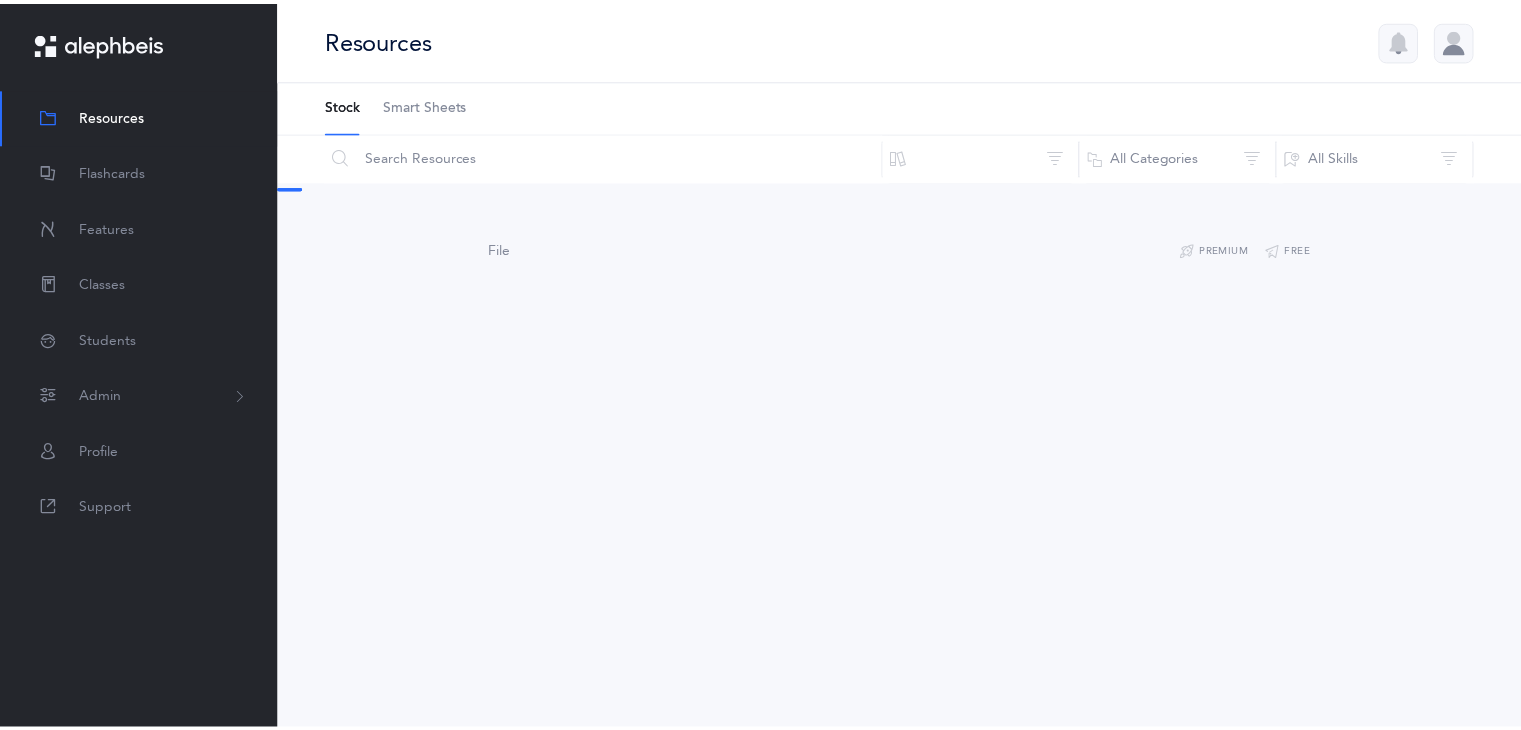 scroll, scrollTop: 0, scrollLeft: 0, axis: both 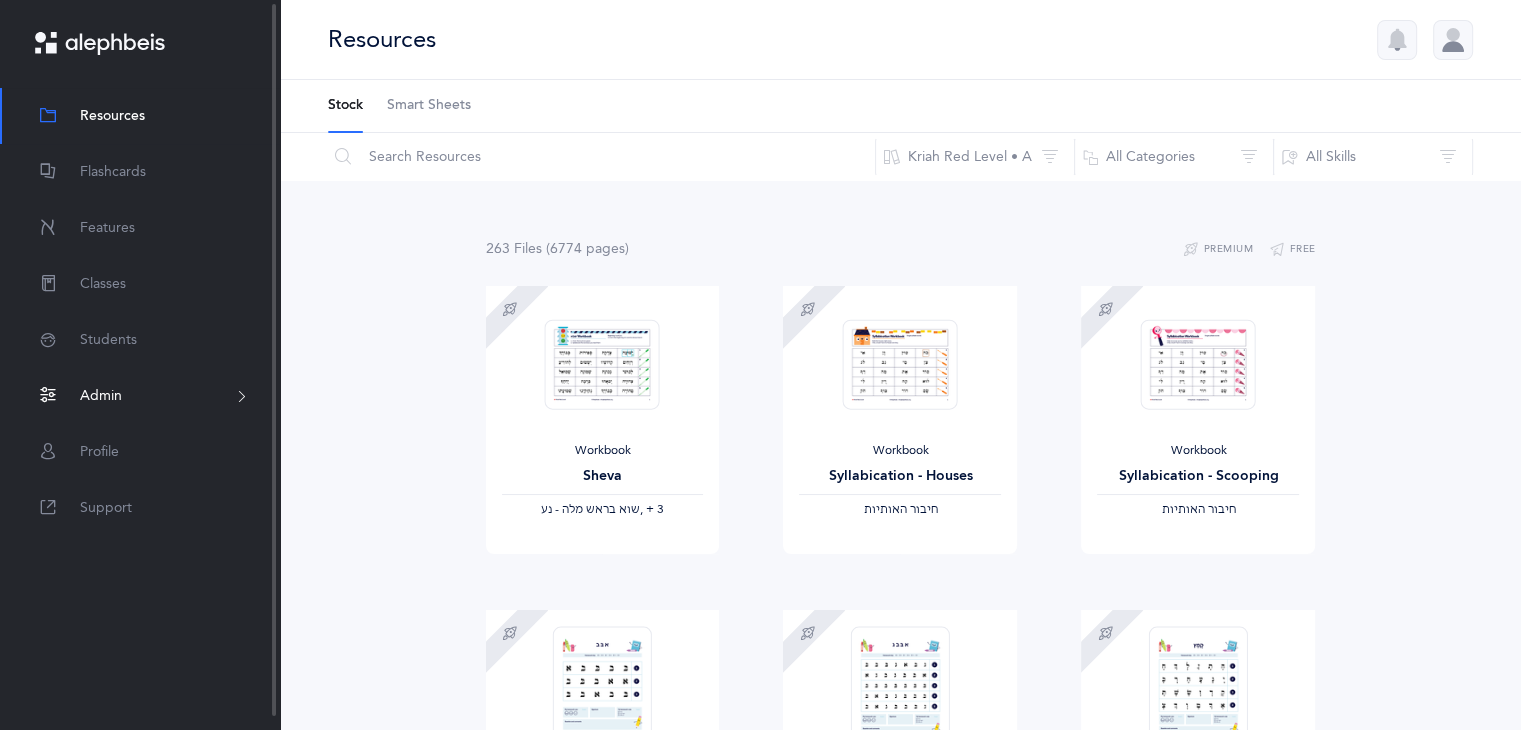 click on "Admin" at bounding box center [140, 396] 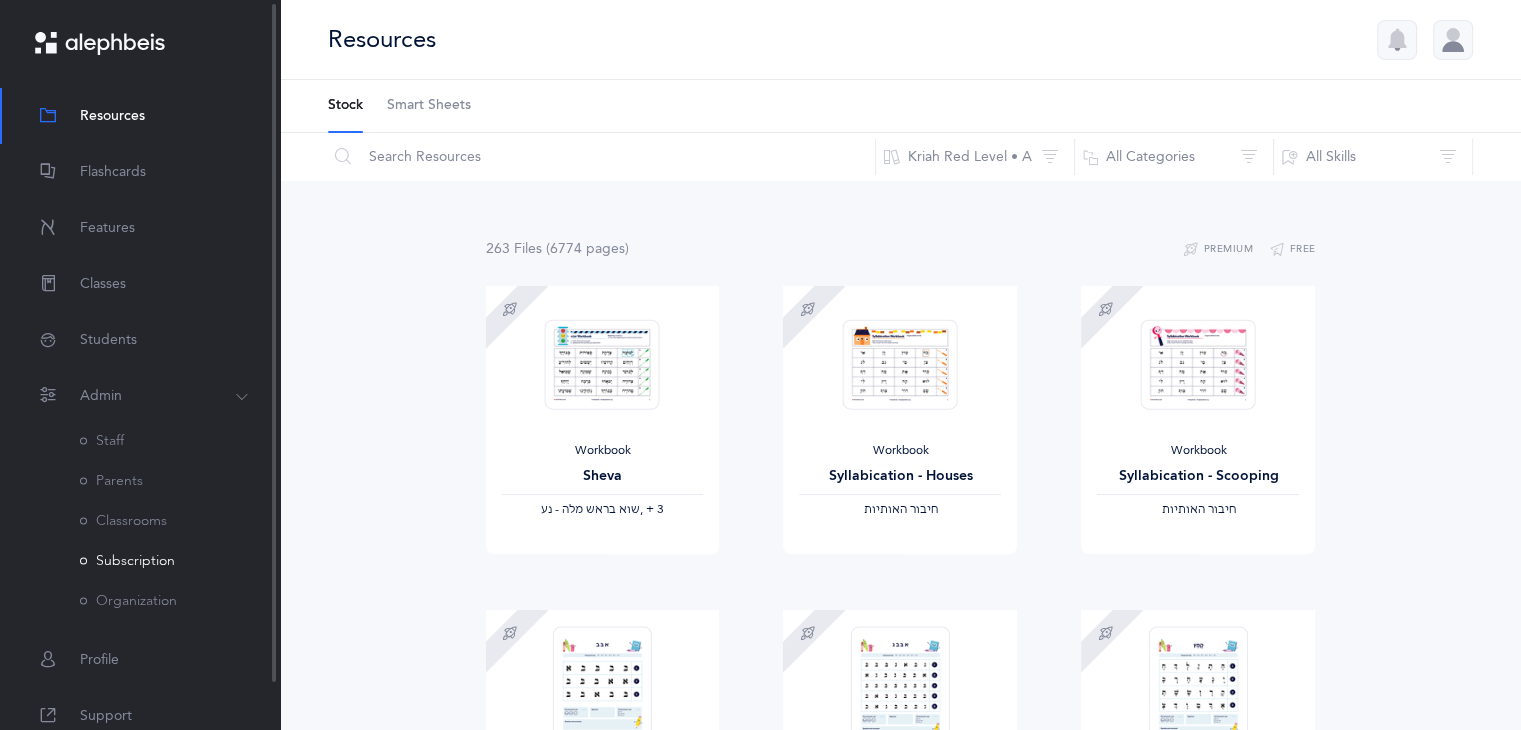 click on "Subscription" at bounding box center [127, 561] 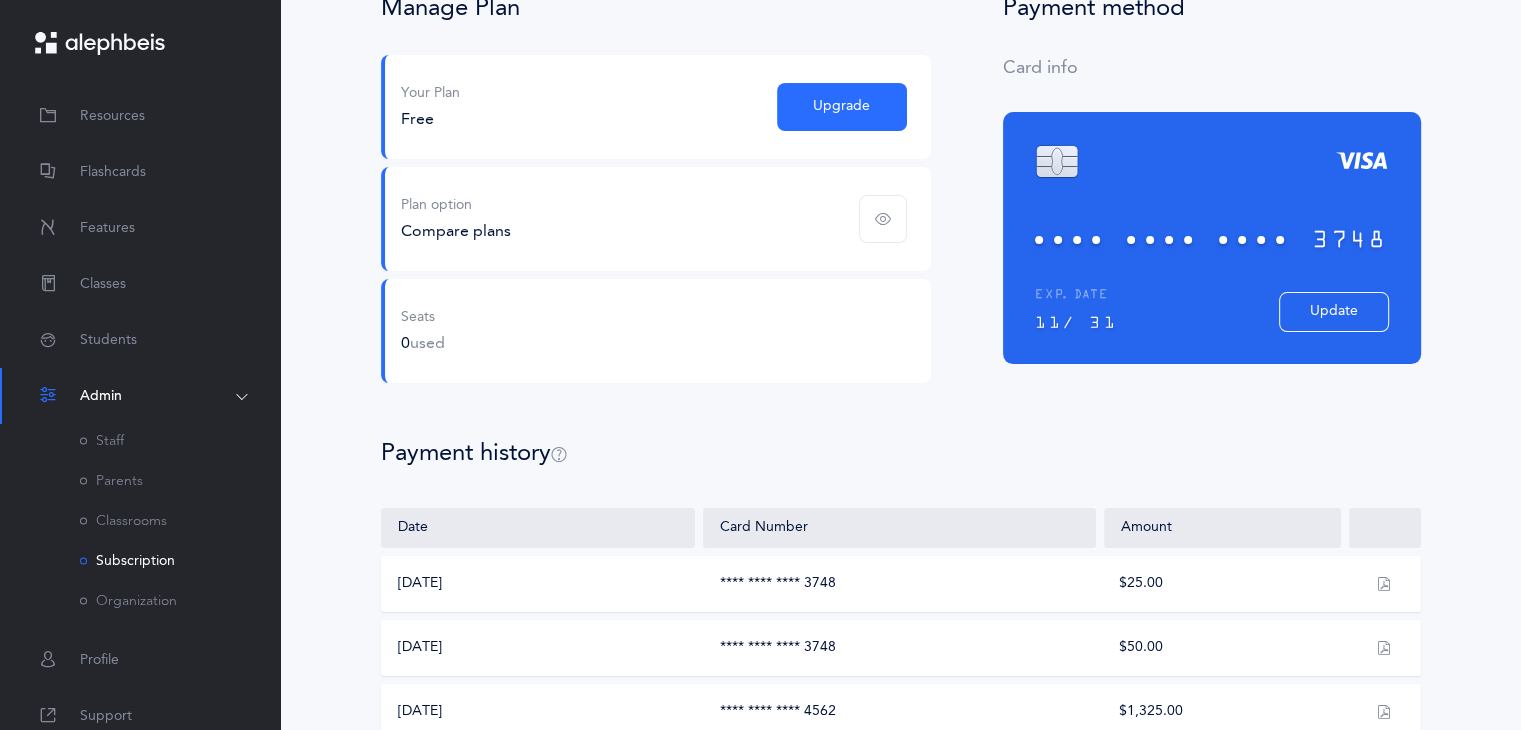 scroll, scrollTop: 0, scrollLeft: 0, axis: both 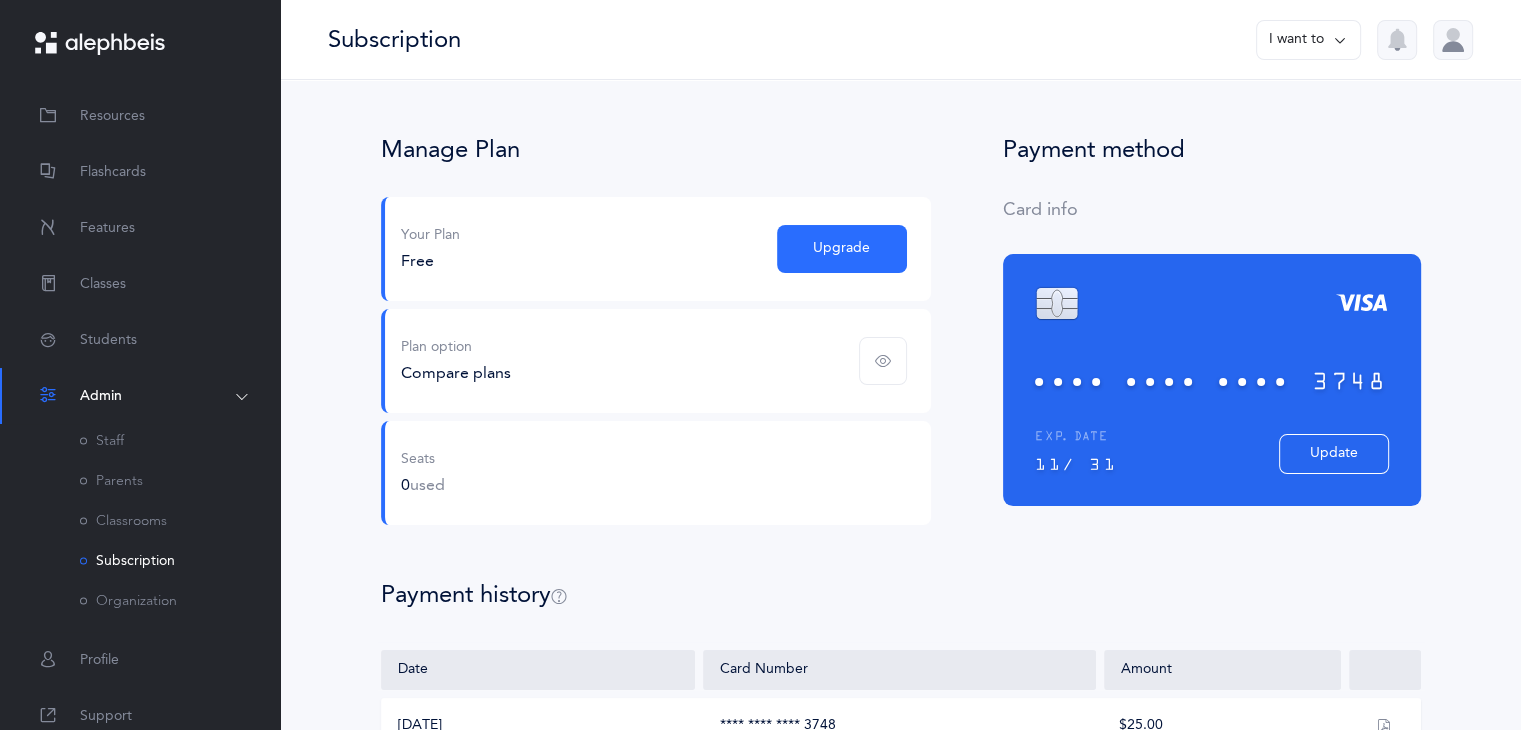 click on "Plan option   Compare plans" at bounding box center [656, 361] 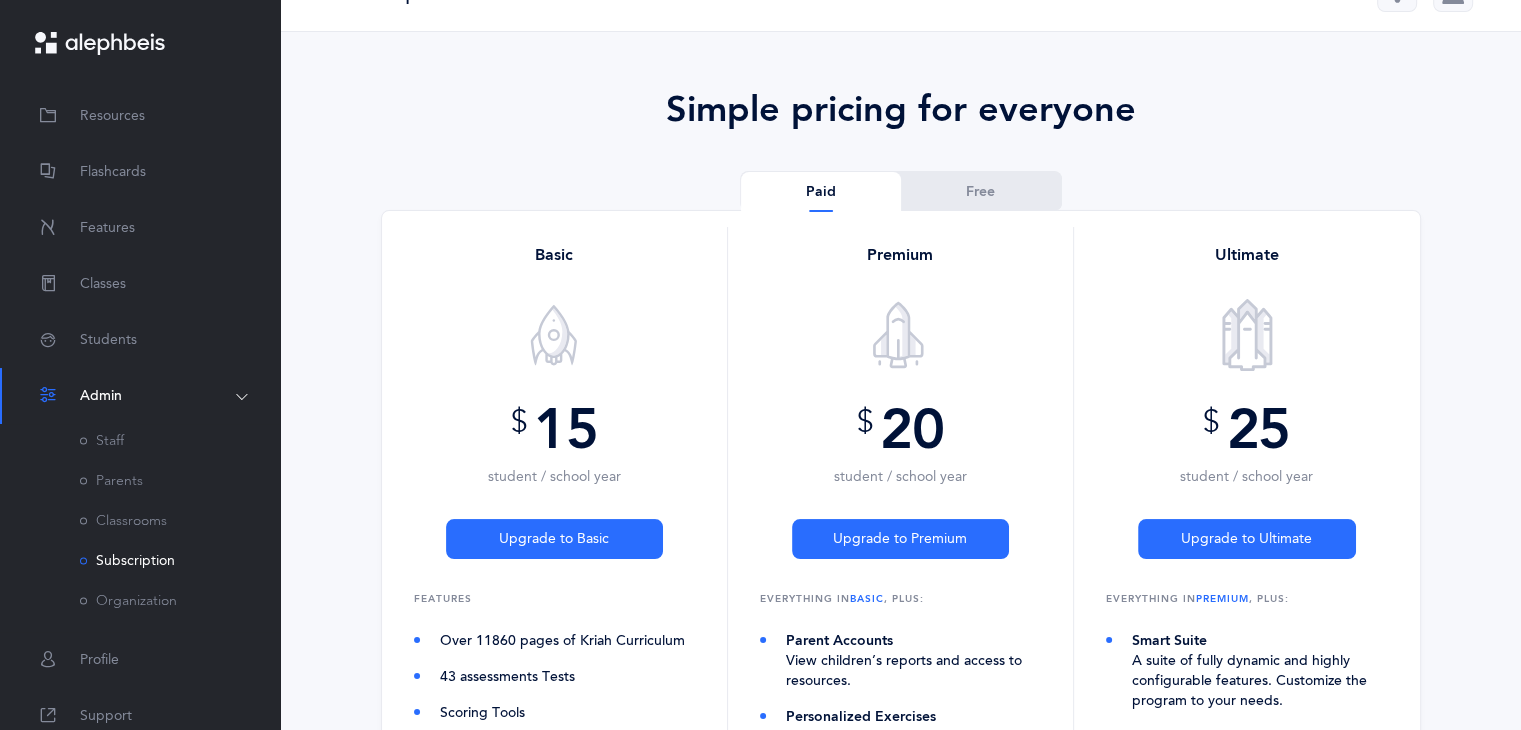 scroll, scrollTop: 46, scrollLeft: 0, axis: vertical 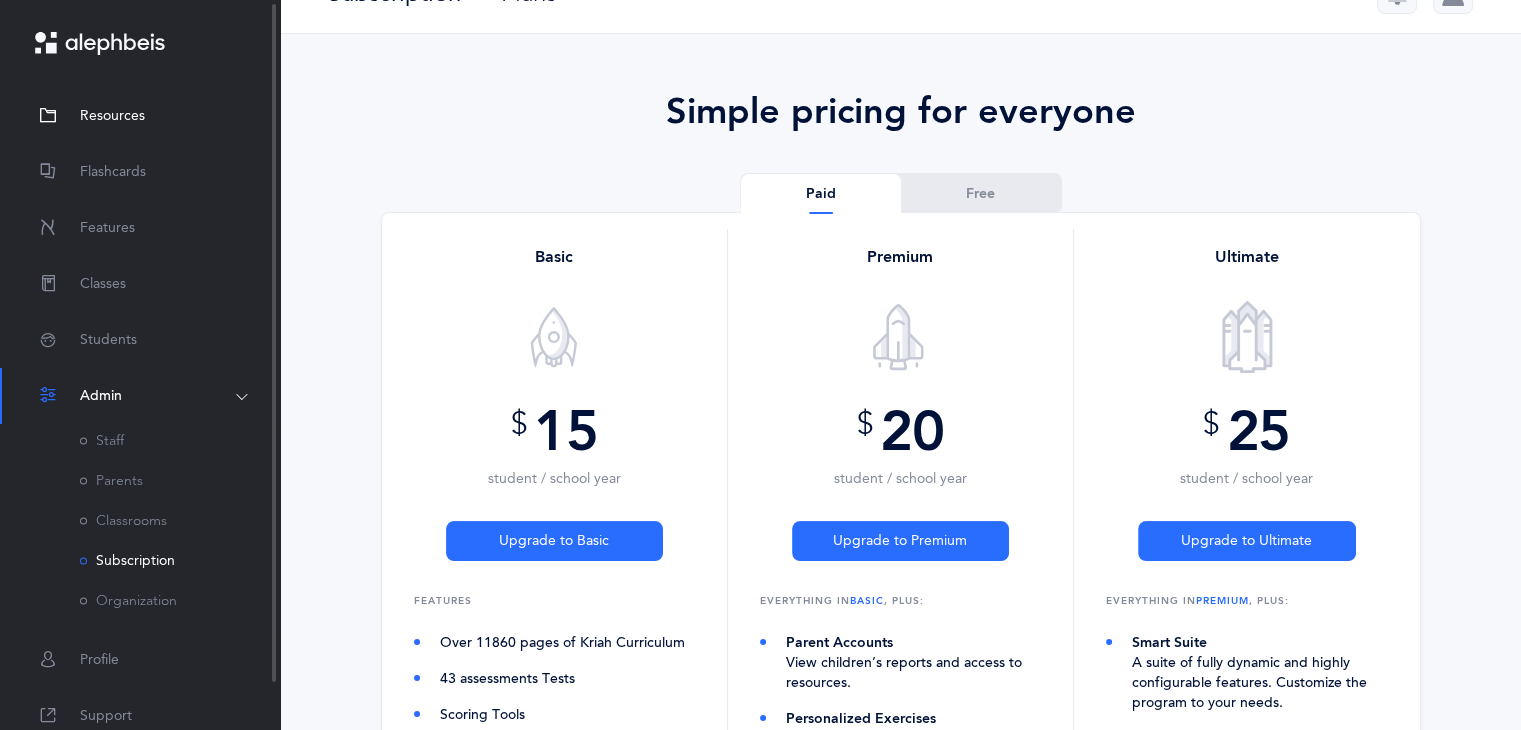click on "Resources" at bounding box center (112, 116) 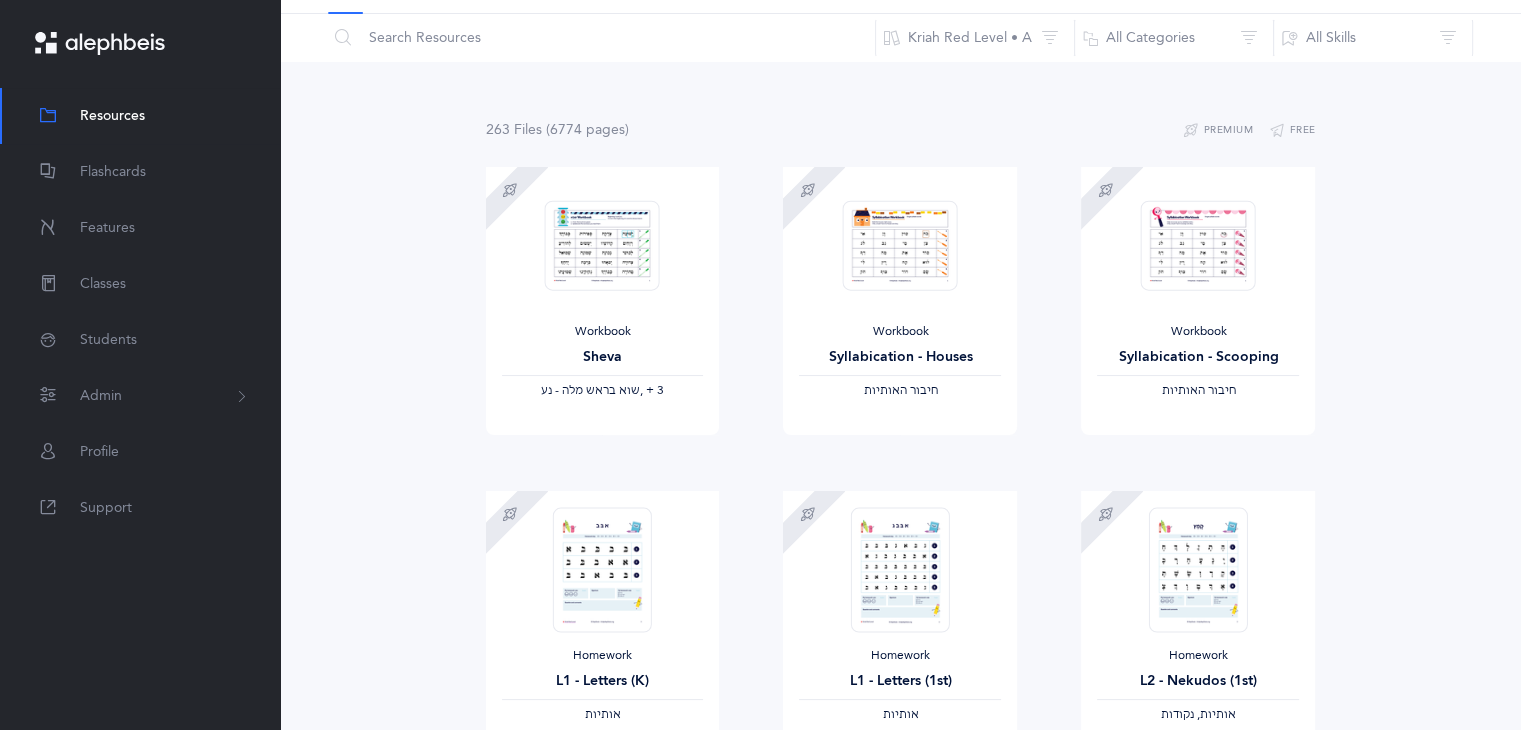 scroll, scrollTop: 0, scrollLeft: 0, axis: both 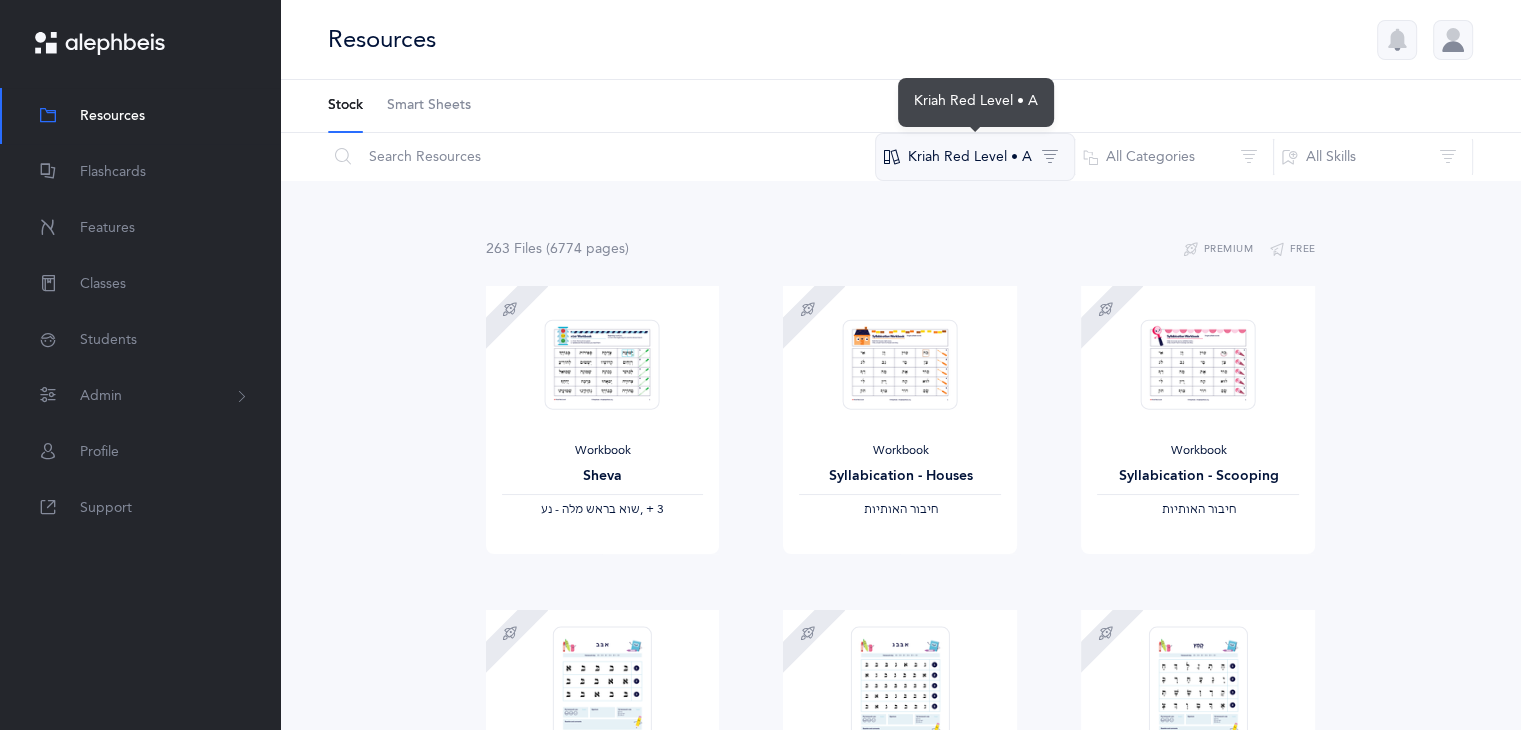 click on "Kriah Red Level • A" at bounding box center [975, 157] 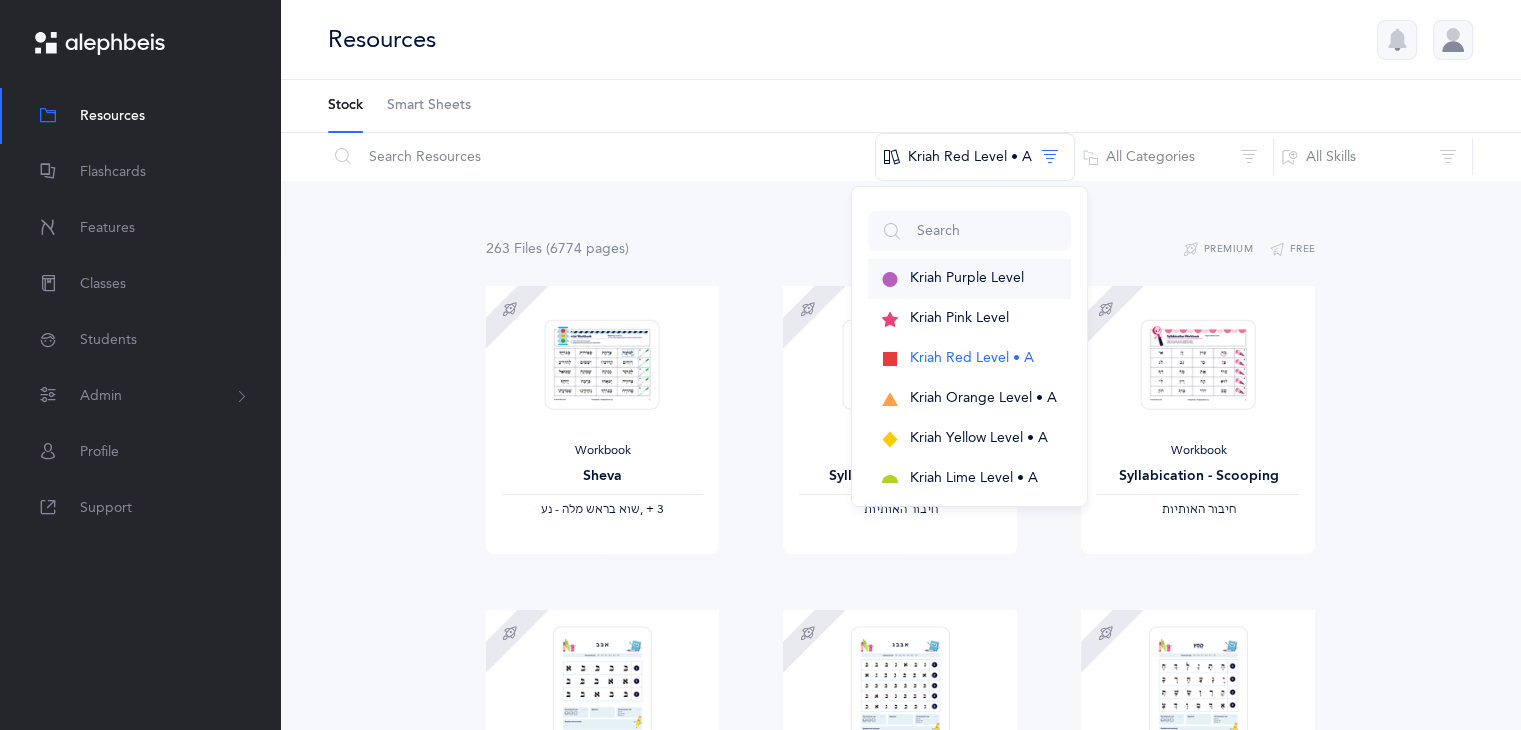 click on "Kriah Purple Level" at bounding box center [967, 278] 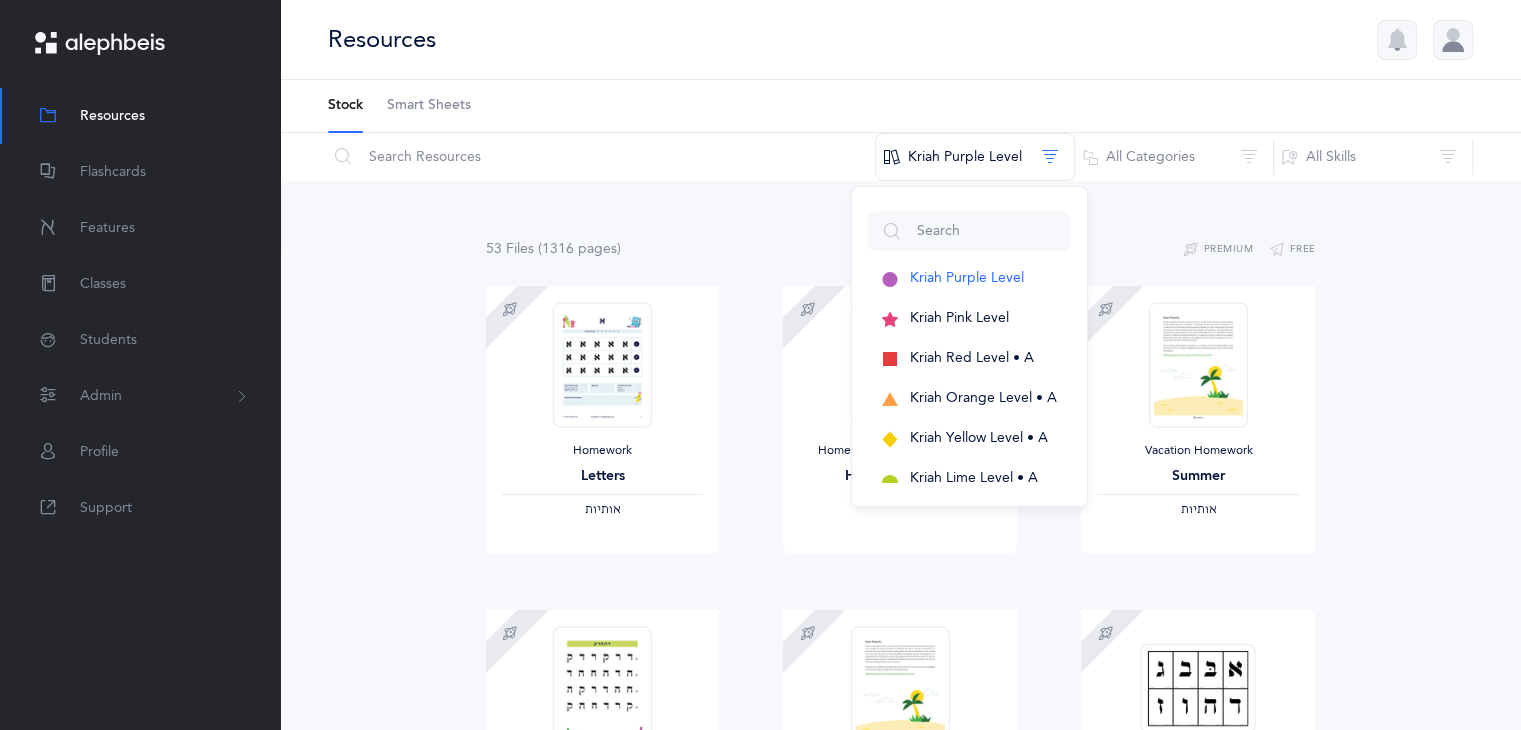 click on "53
File s
(1316 page s )
Premium
Free
Homework
Letters
‫אותיות‬   Download   Sample           Homework, General Resources
Homework Chart
Download   Sample           Vacation Homework
Summer
‫אותיות‬   Download   Sample           Vacation Homework
Pesach
Download   Sample           Vacation Homework
Summer HW Note
Download   Sample           Remediation, General Resources
Letters Flashcards (large)
‫אותיות‬   Download   Sample           Remediation, General Resources     ‫אותיות‬" at bounding box center [900, 1605] 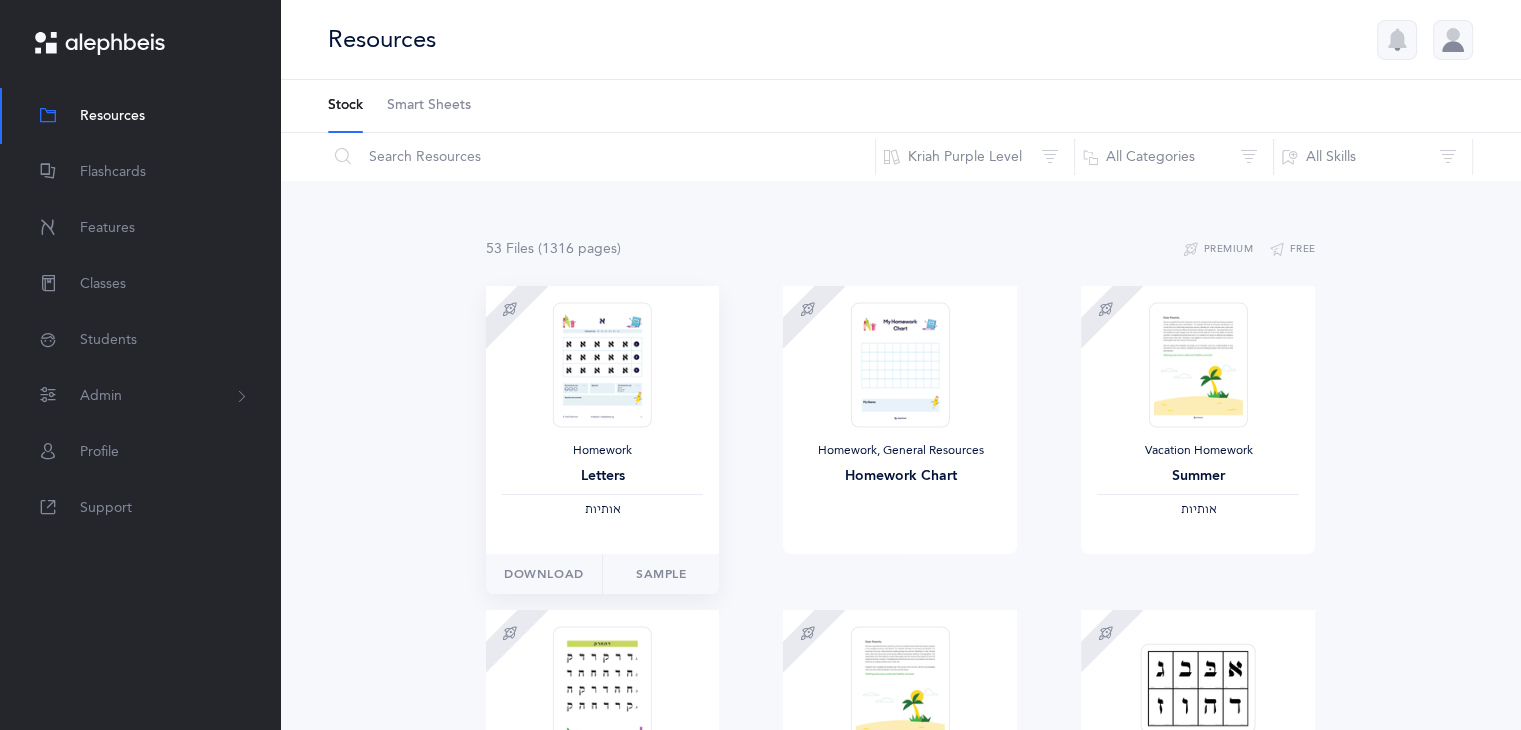 click on "Homework" at bounding box center [603, 451] 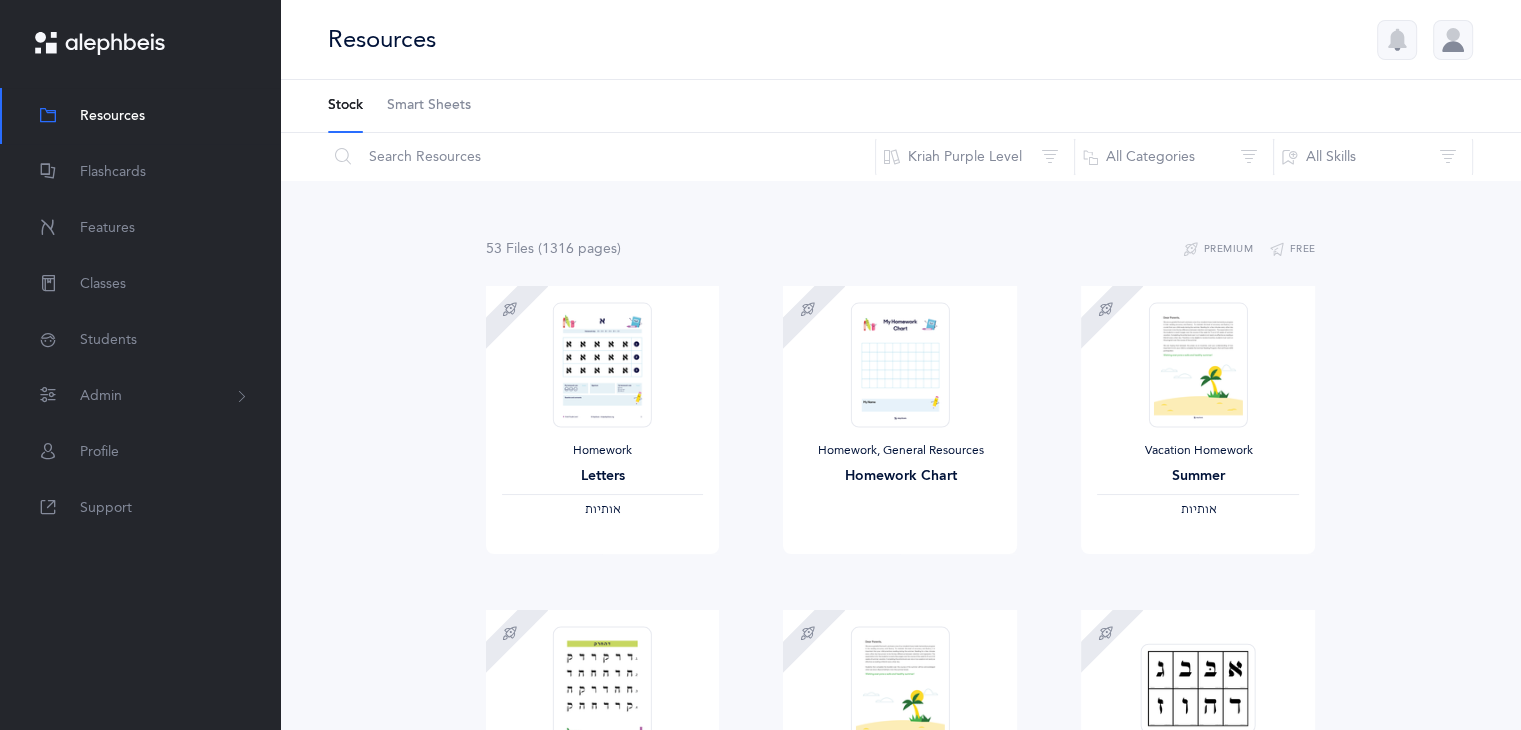scroll, scrollTop: 0, scrollLeft: 0, axis: both 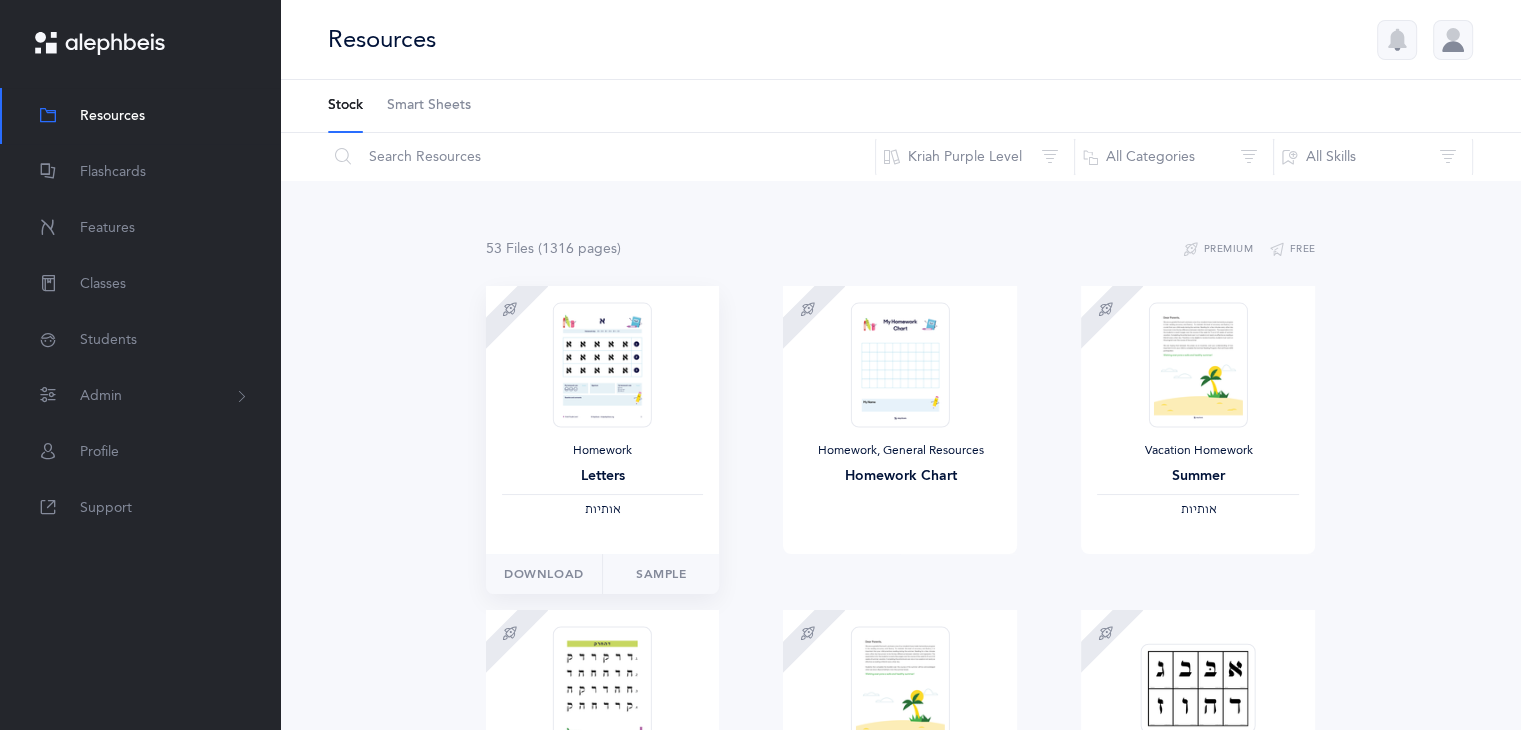 click on "Letters" at bounding box center (603, 476) 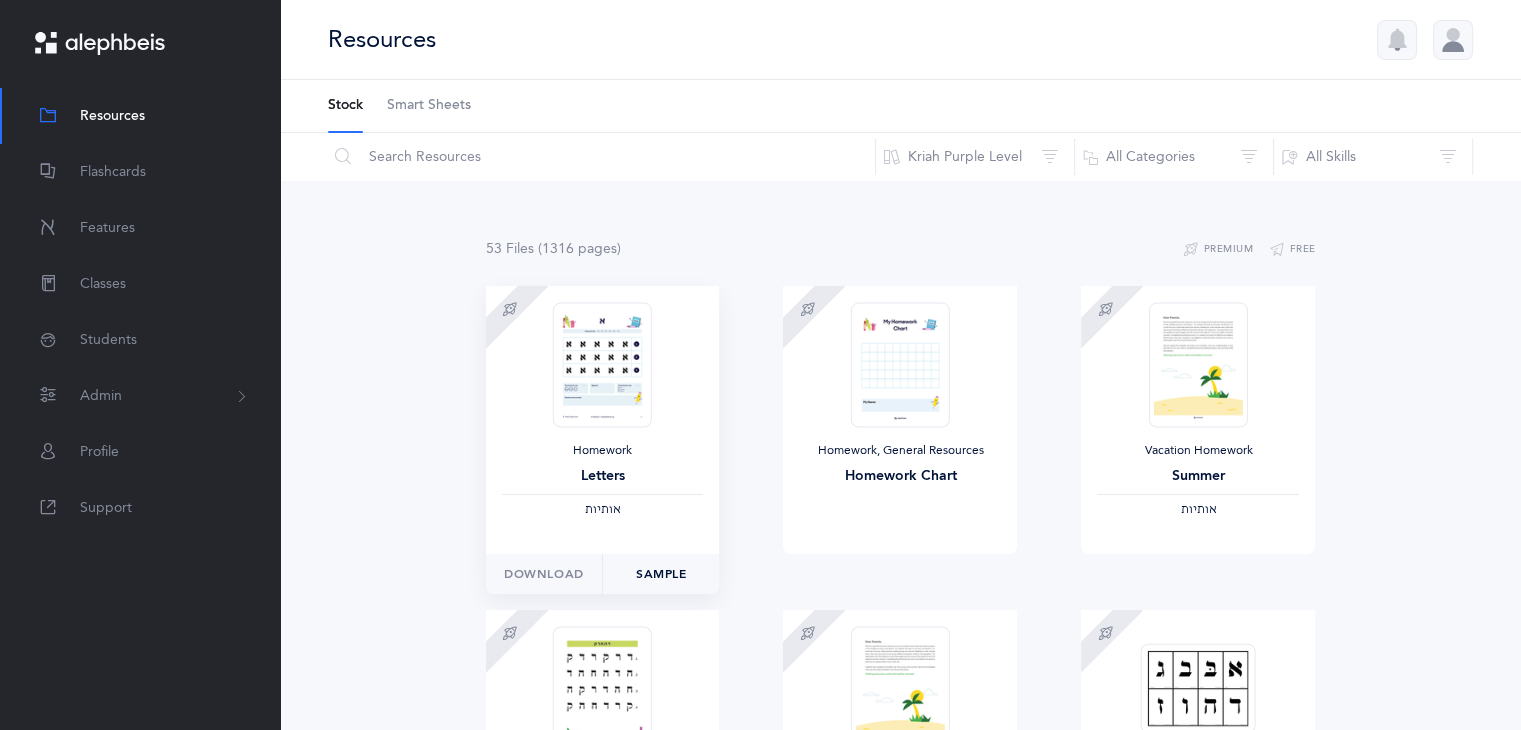 click on "Sample" at bounding box center [661, 574] 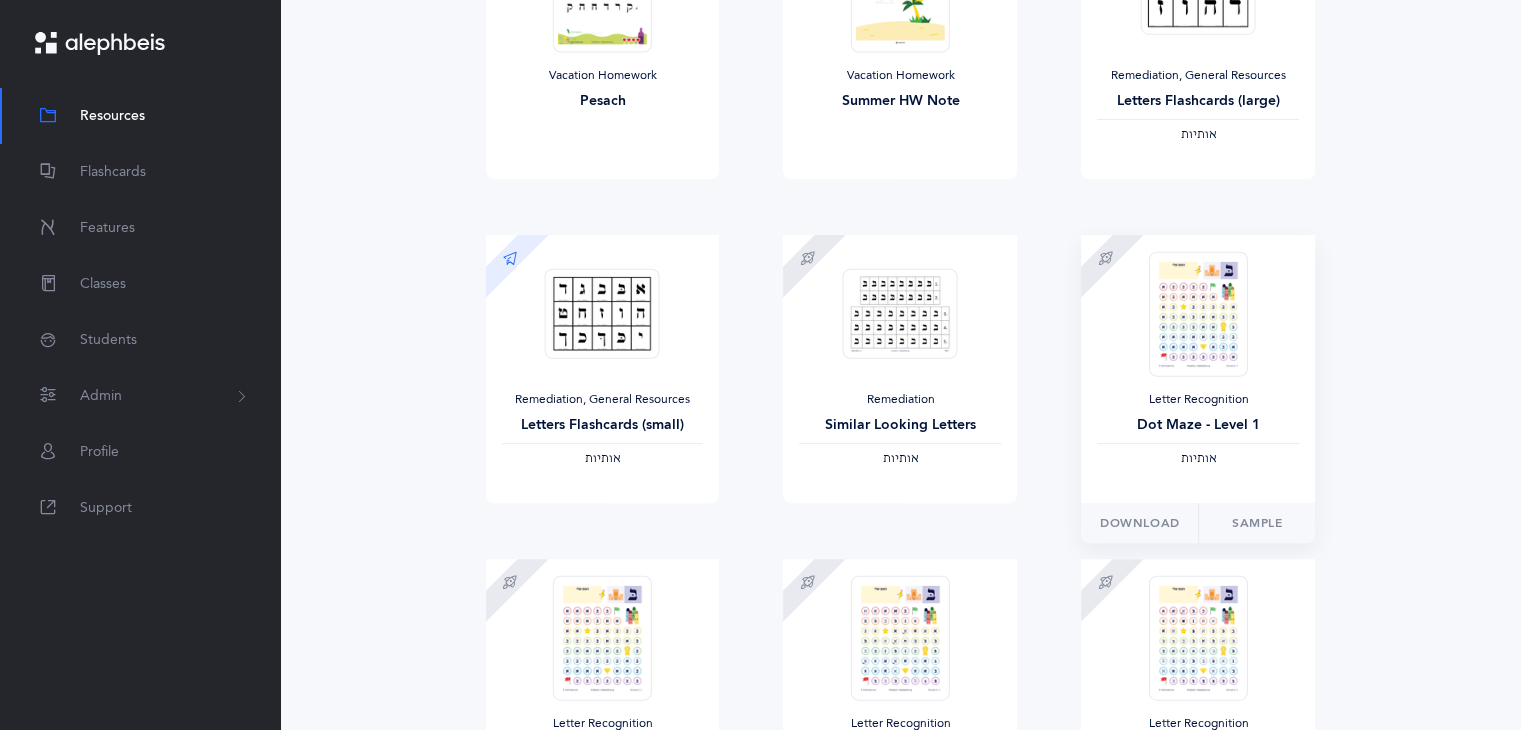 scroll, scrollTop: 700, scrollLeft: 0, axis: vertical 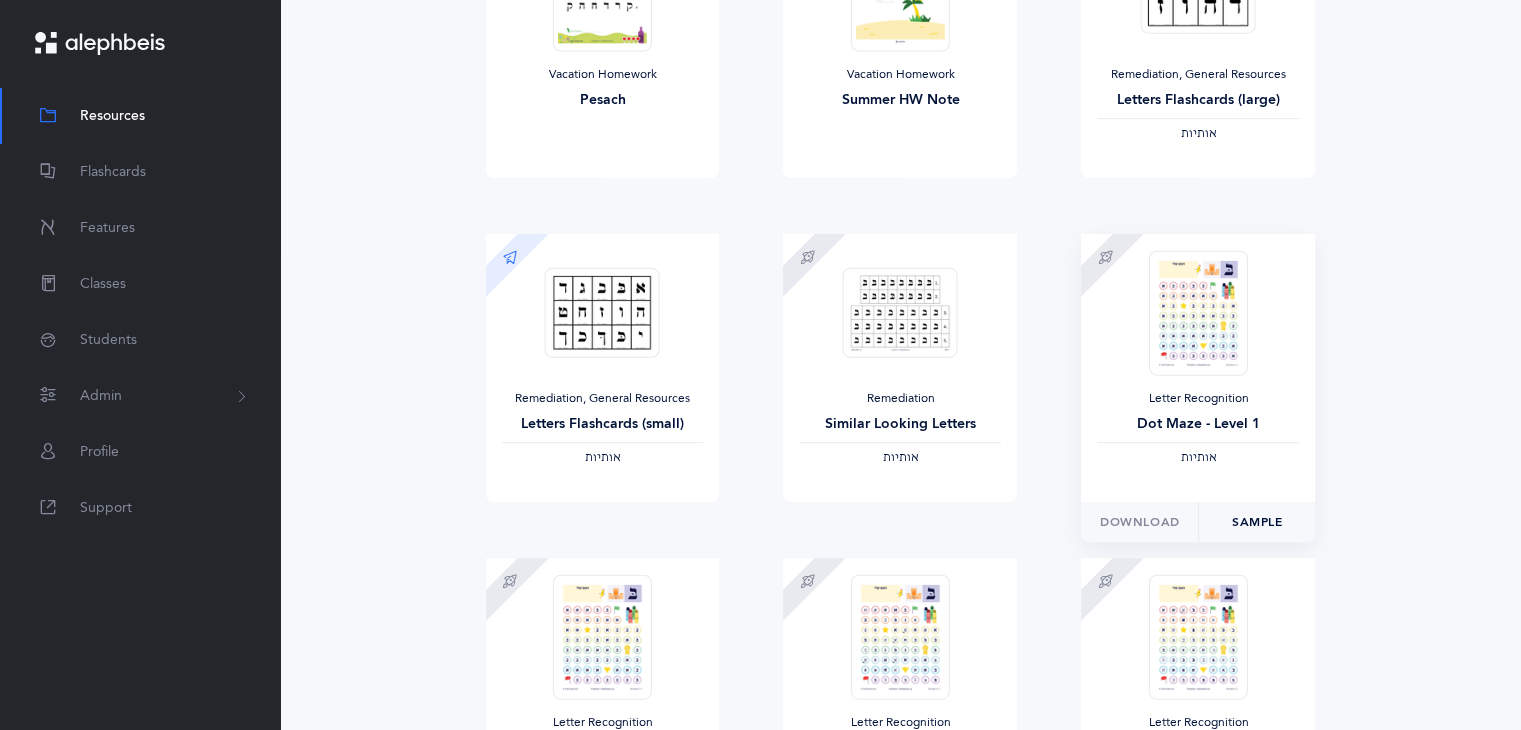 click on "Sample" at bounding box center [1257, 522] 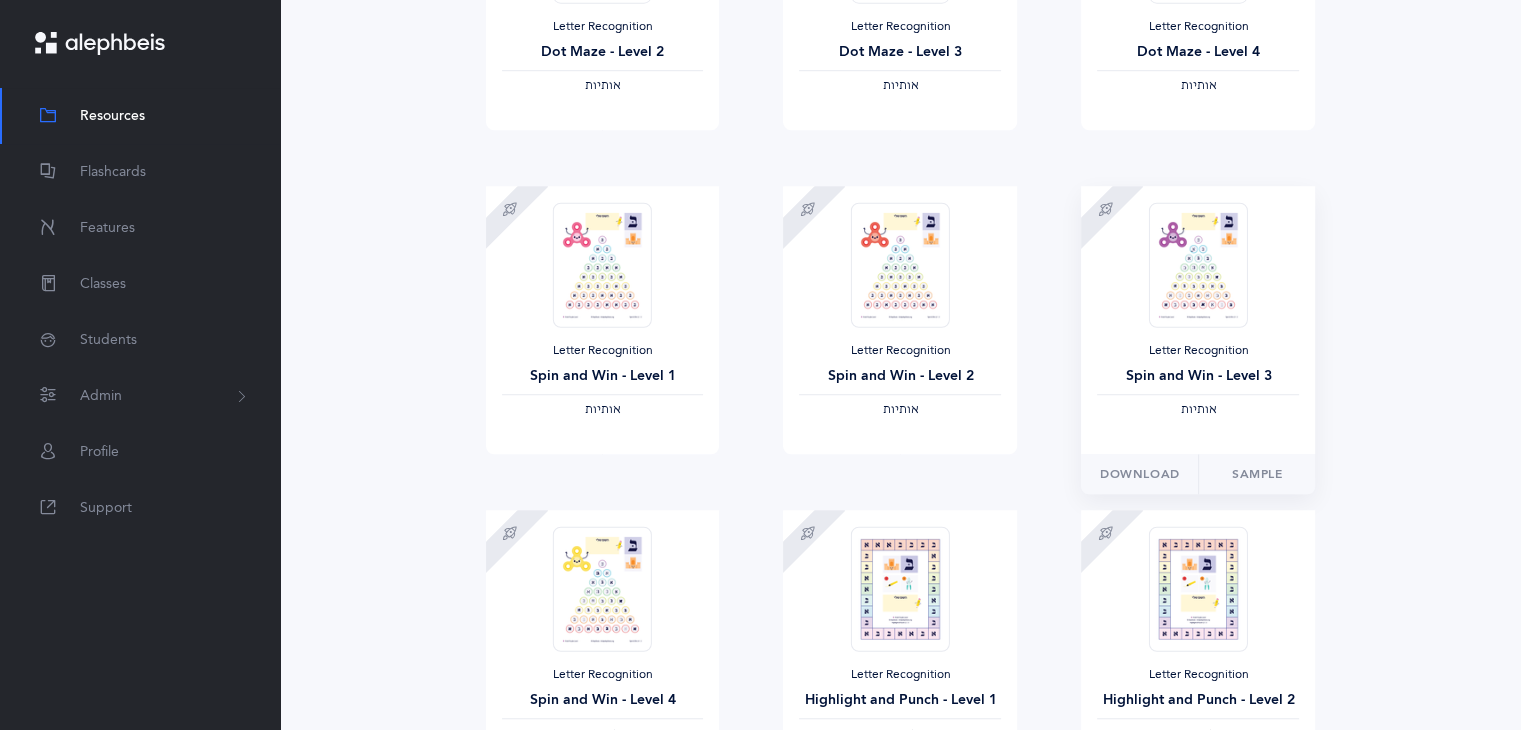 scroll, scrollTop: 1400, scrollLeft: 0, axis: vertical 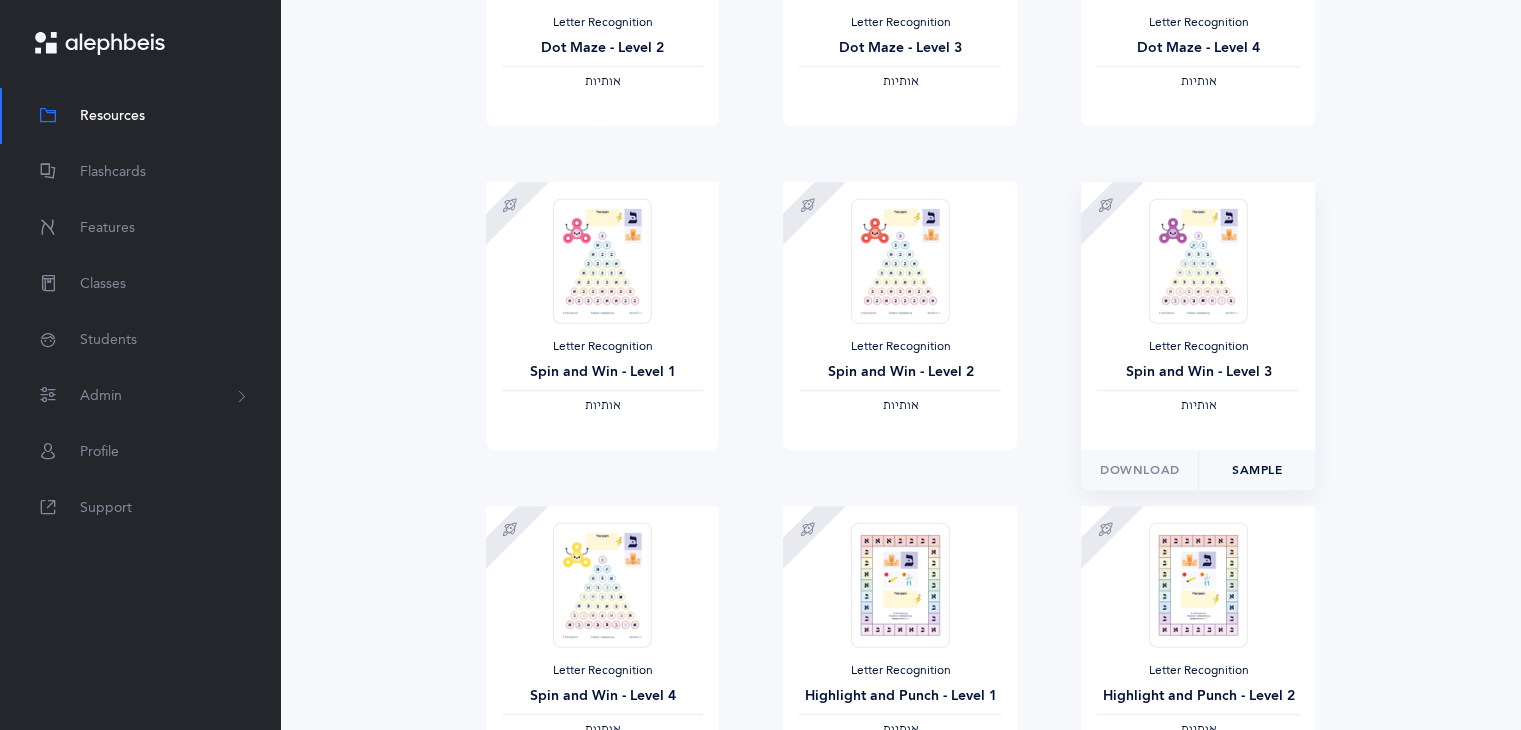 click on "Sample" at bounding box center (1257, 470) 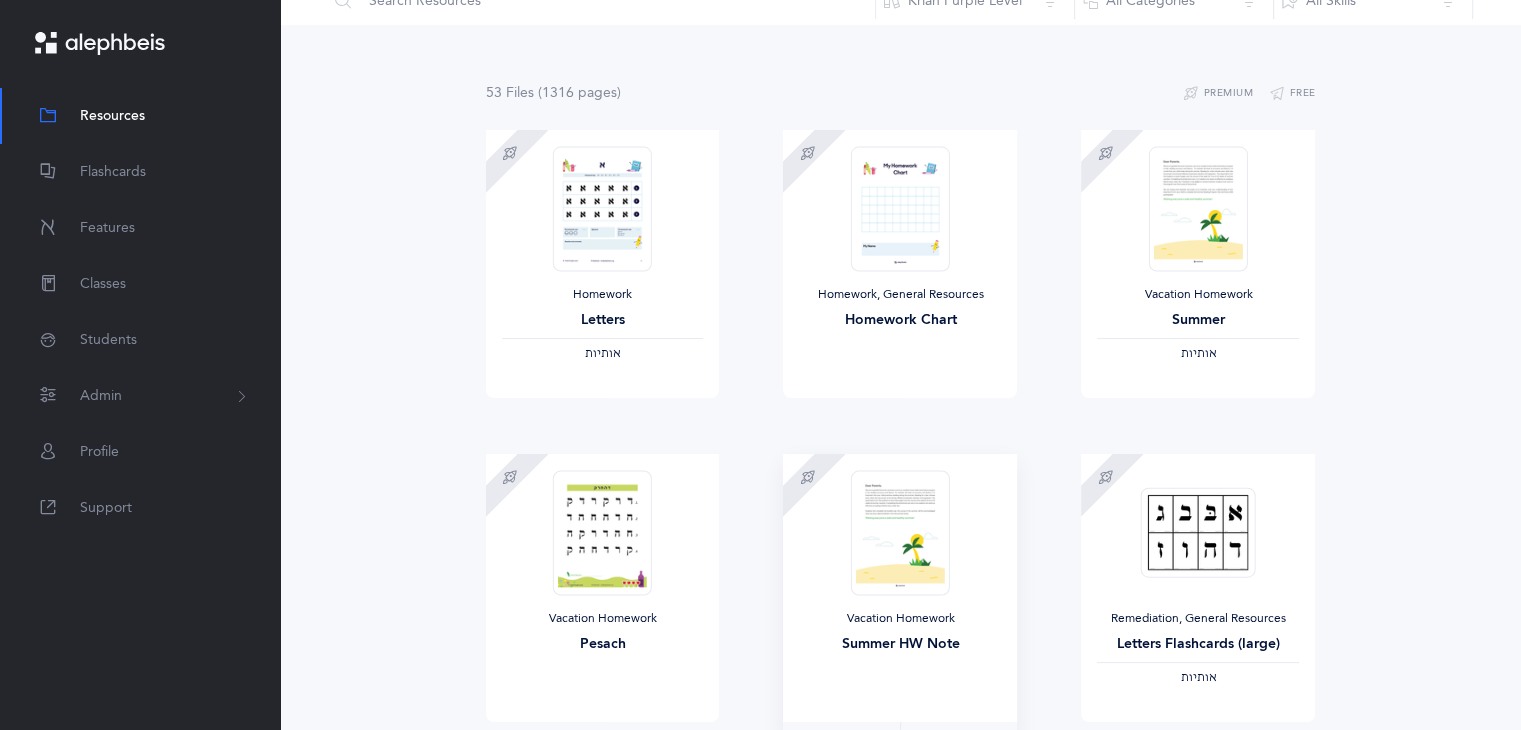 scroll, scrollTop: 0, scrollLeft: 0, axis: both 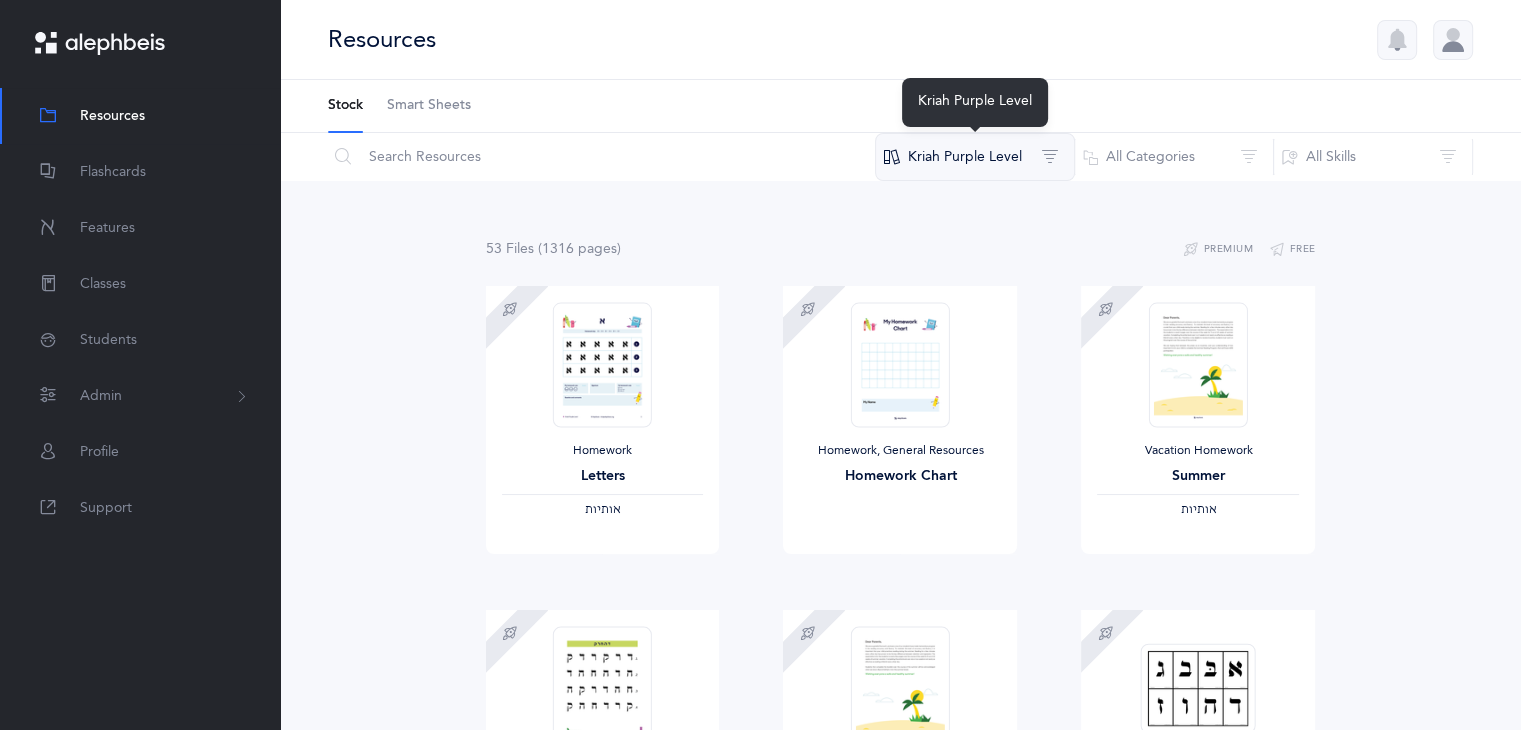 click on "Kriah Purple Level" at bounding box center (975, 157) 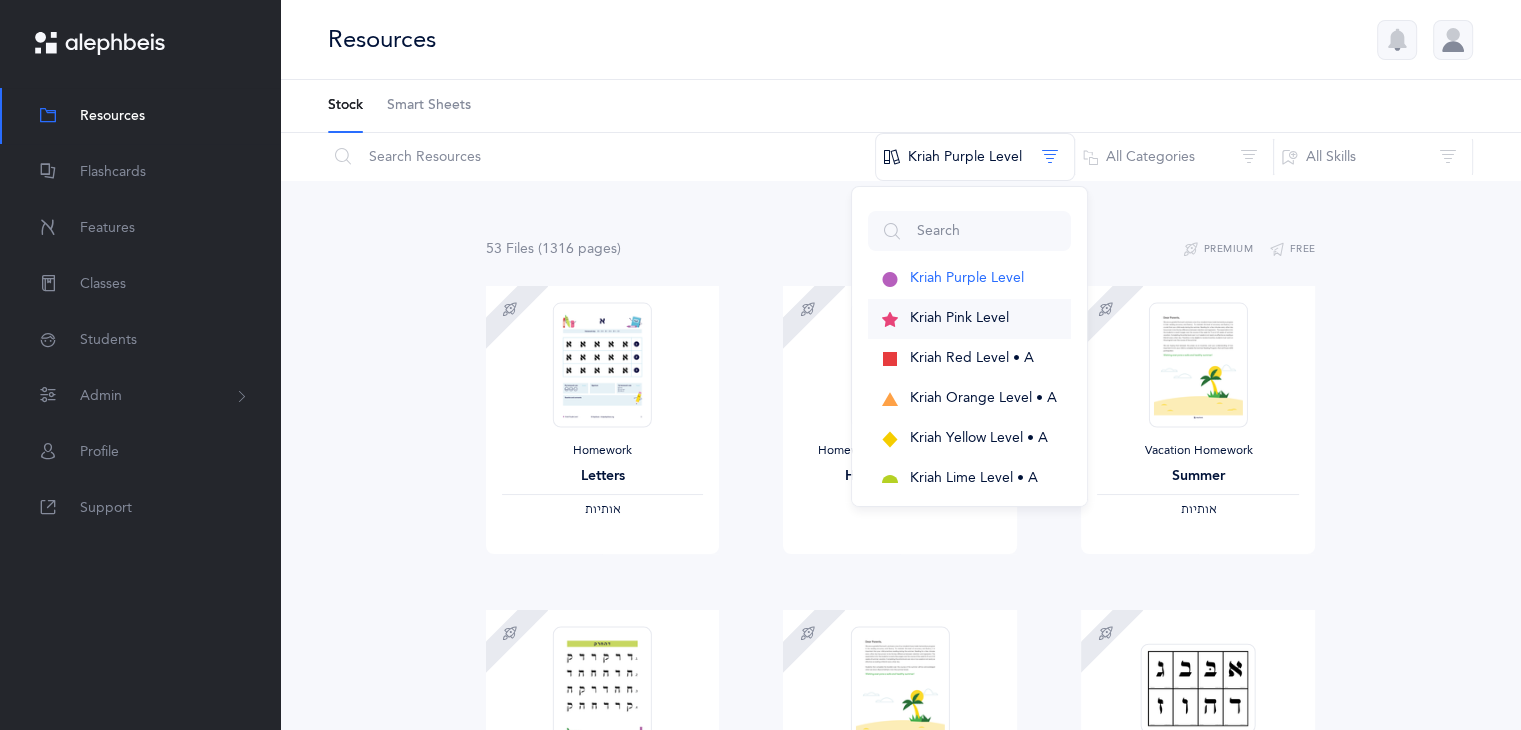 click on "Kriah Pink Level" at bounding box center [959, 318] 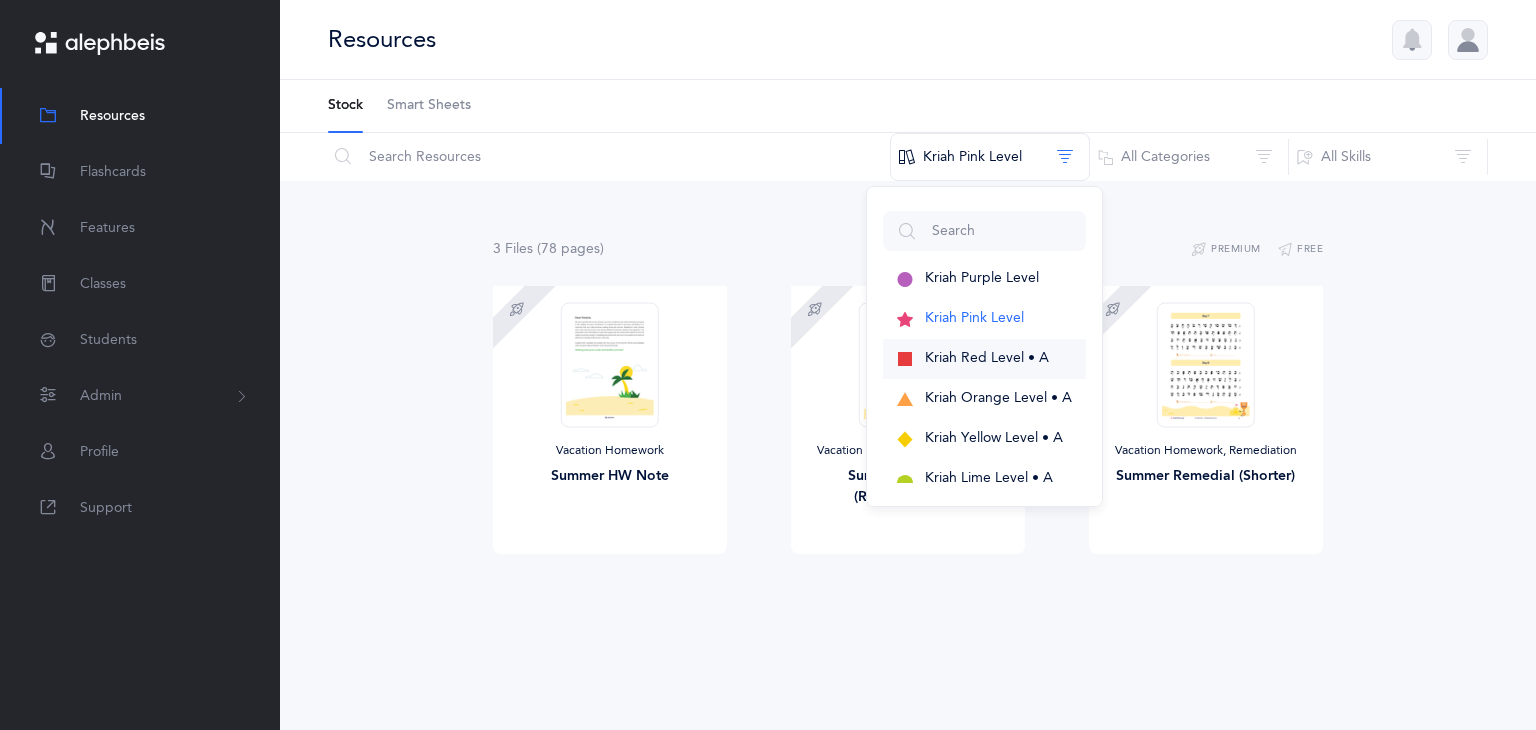 click on "Kriah Red Level • A" at bounding box center (987, 358) 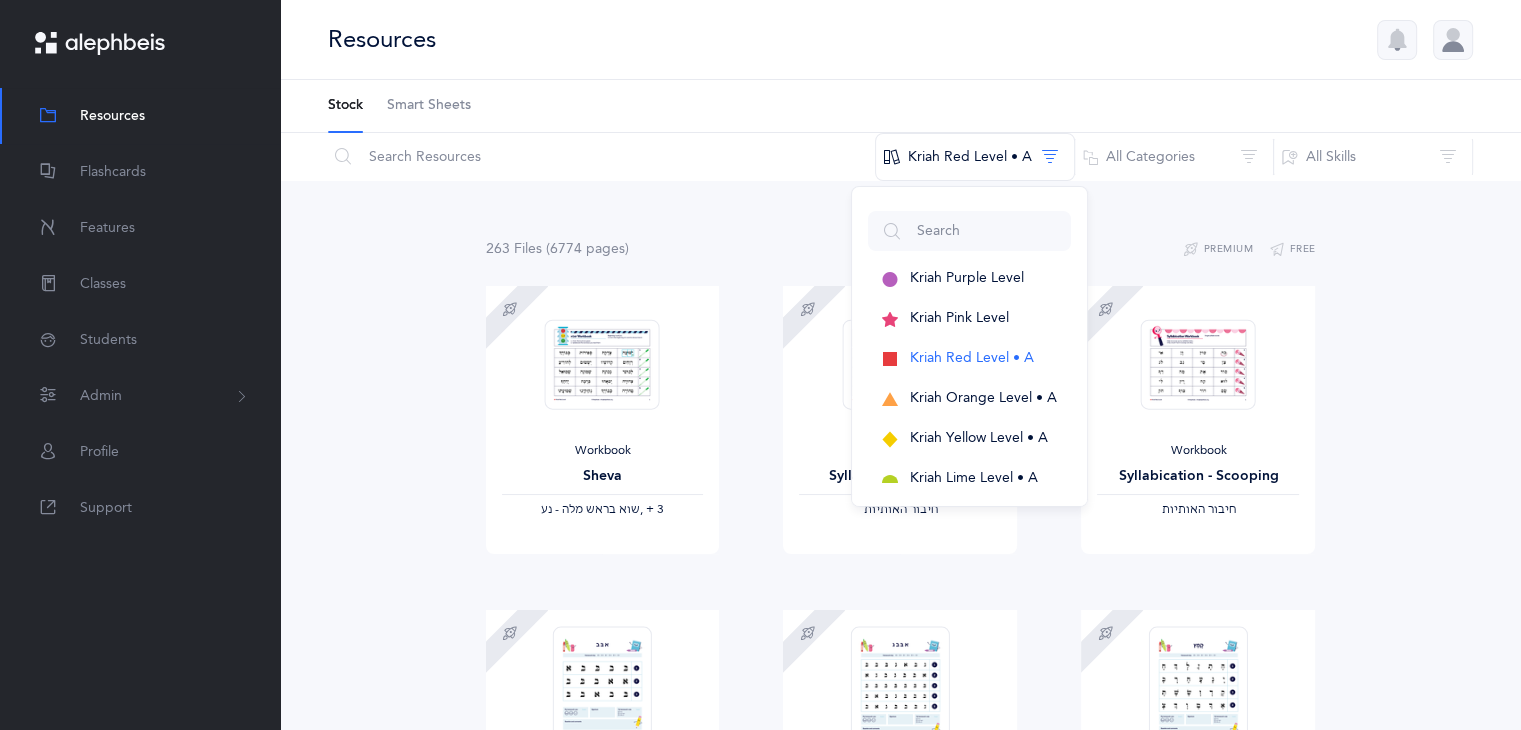 click on "263
File s
(6774 page s )
Premium
Free
Workbook
Sheva
‫שוא בראש מלה - נע‬ ‪, + 3‬   Download   Sample           Workbook
Syllabication - Houses
‫חיבור האותיות‬   Download   Sample           Workbook
Syllabication - Scooping
‫חיבור האותיות‬   Download   Sample           Homework
L1 - Letters (K)
‫אותיות‬   Download   Sample           Homework
L1 - Letters (1st)
‫אותיות‬   Download   Sample           Homework
L2 - Nekudos (1st)
Download   Sample" at bounding box center [900, 1605] 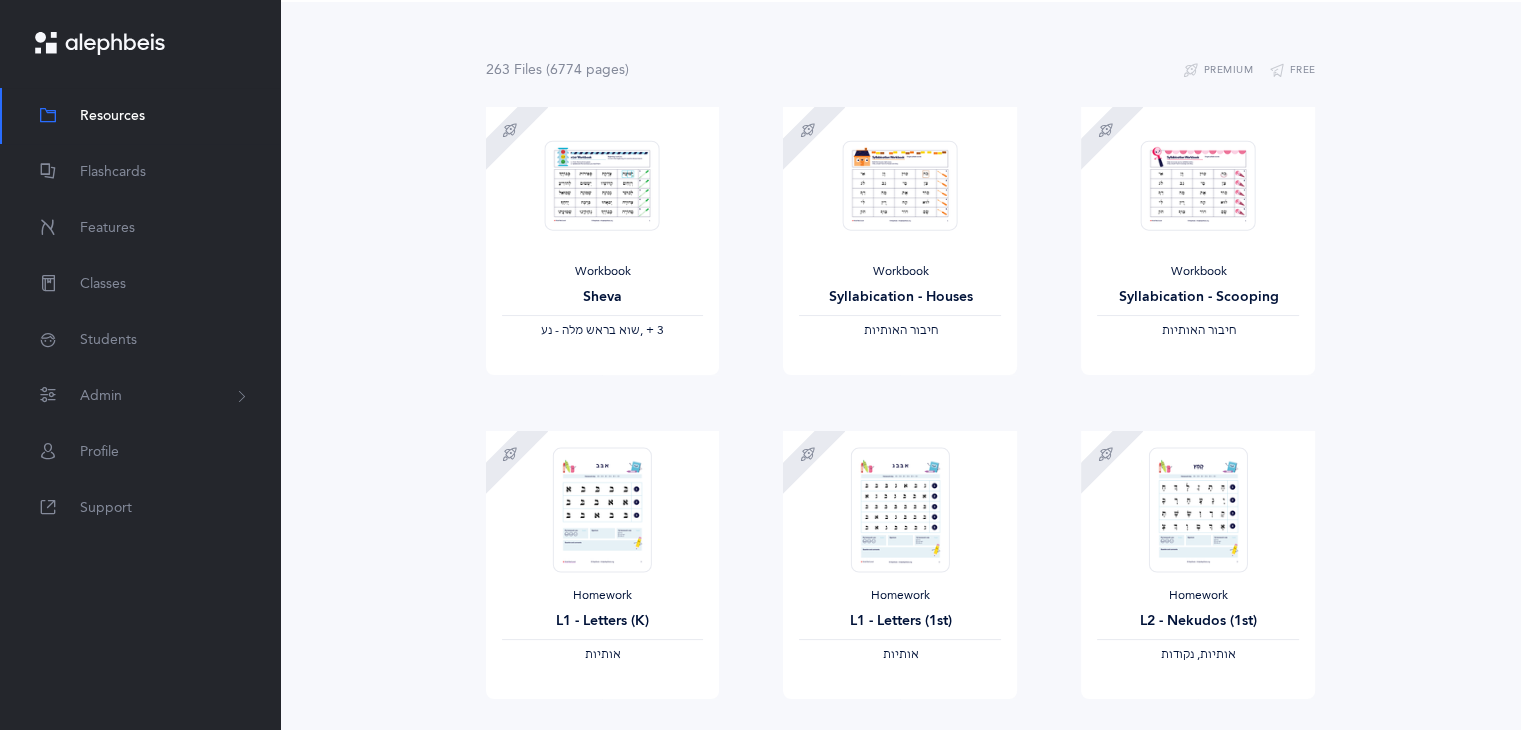scroll, scrollTop: 200, scrollLeft: 0, axis: vertical 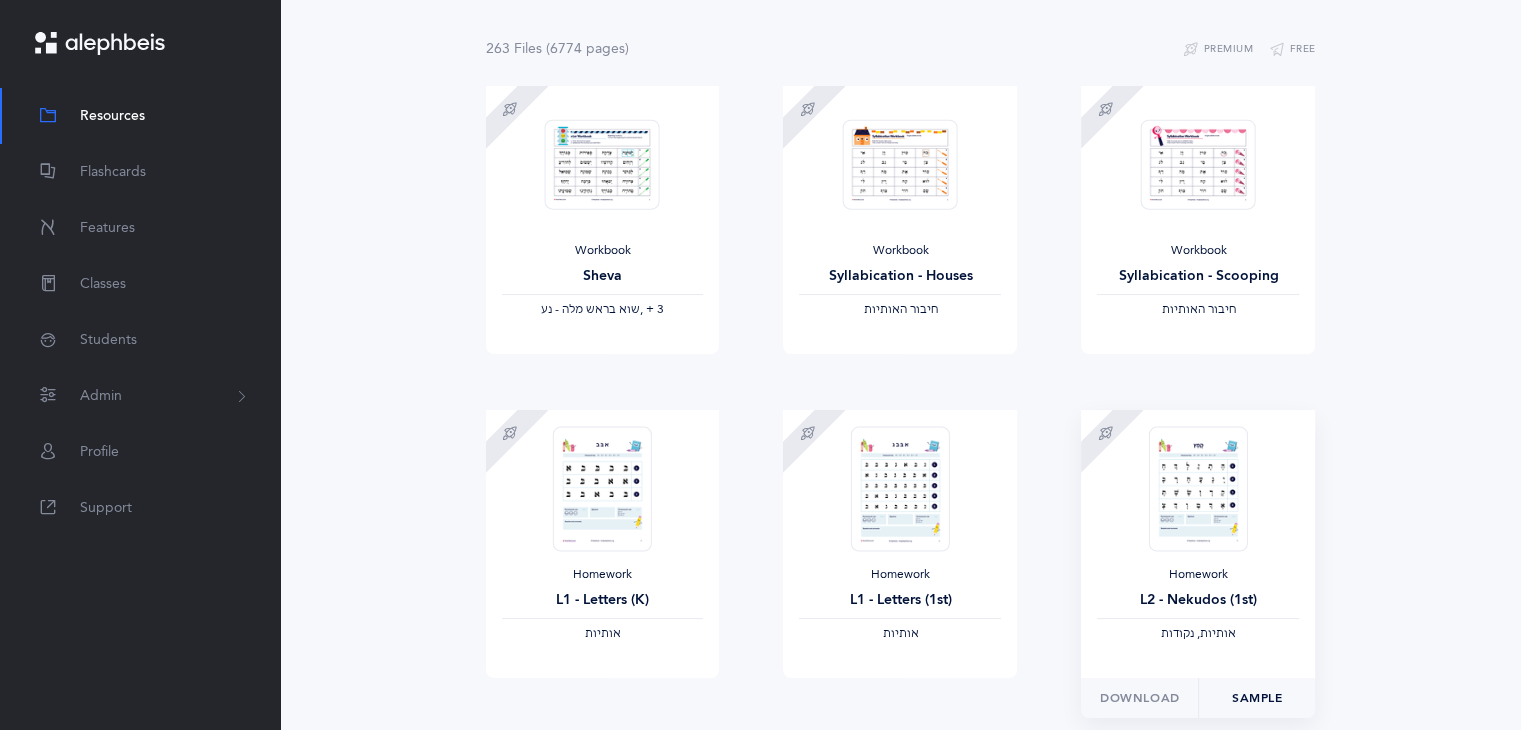 click on "Sample" at bounding box center [1257, 698] 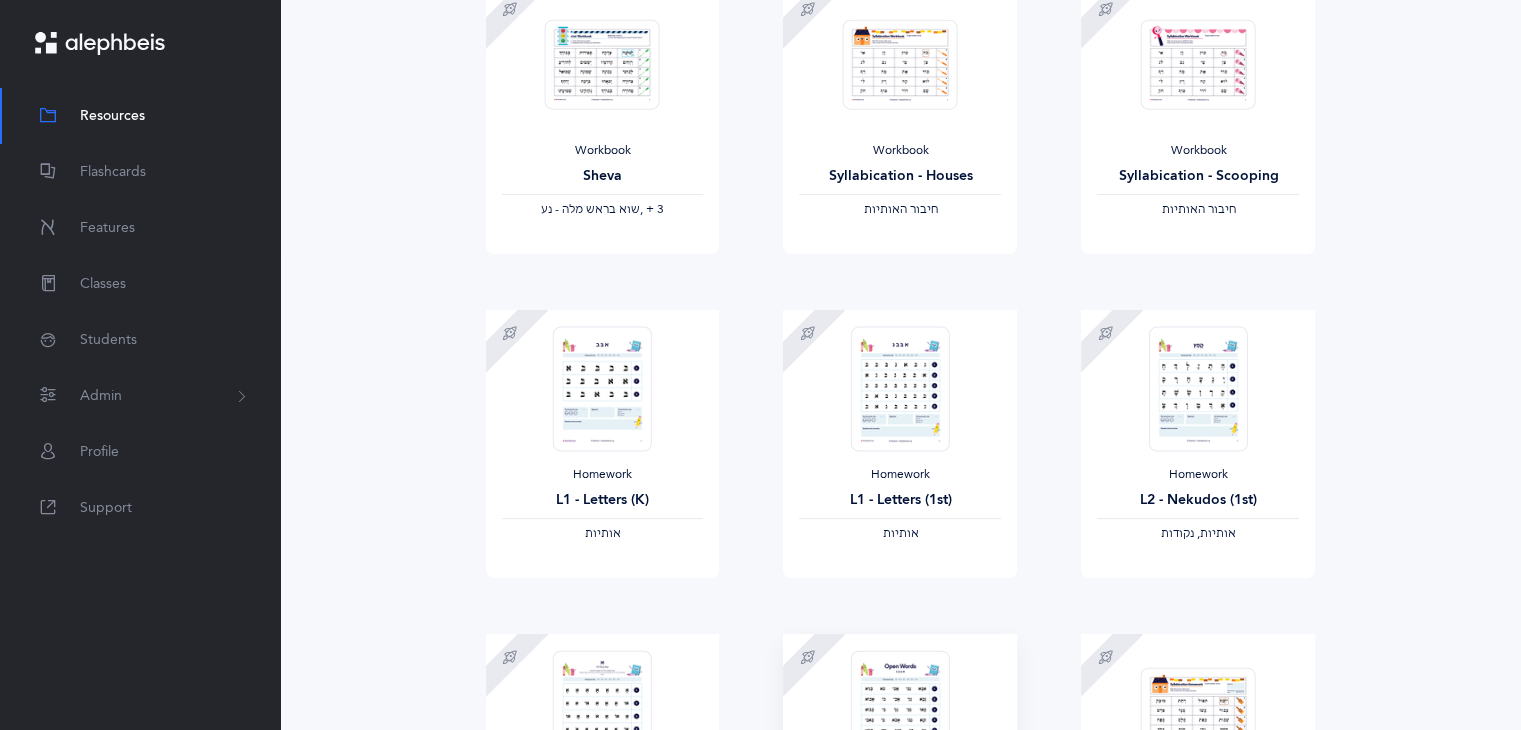 scroll, scrollTop: 0, scrollLeft: 0, axis: both 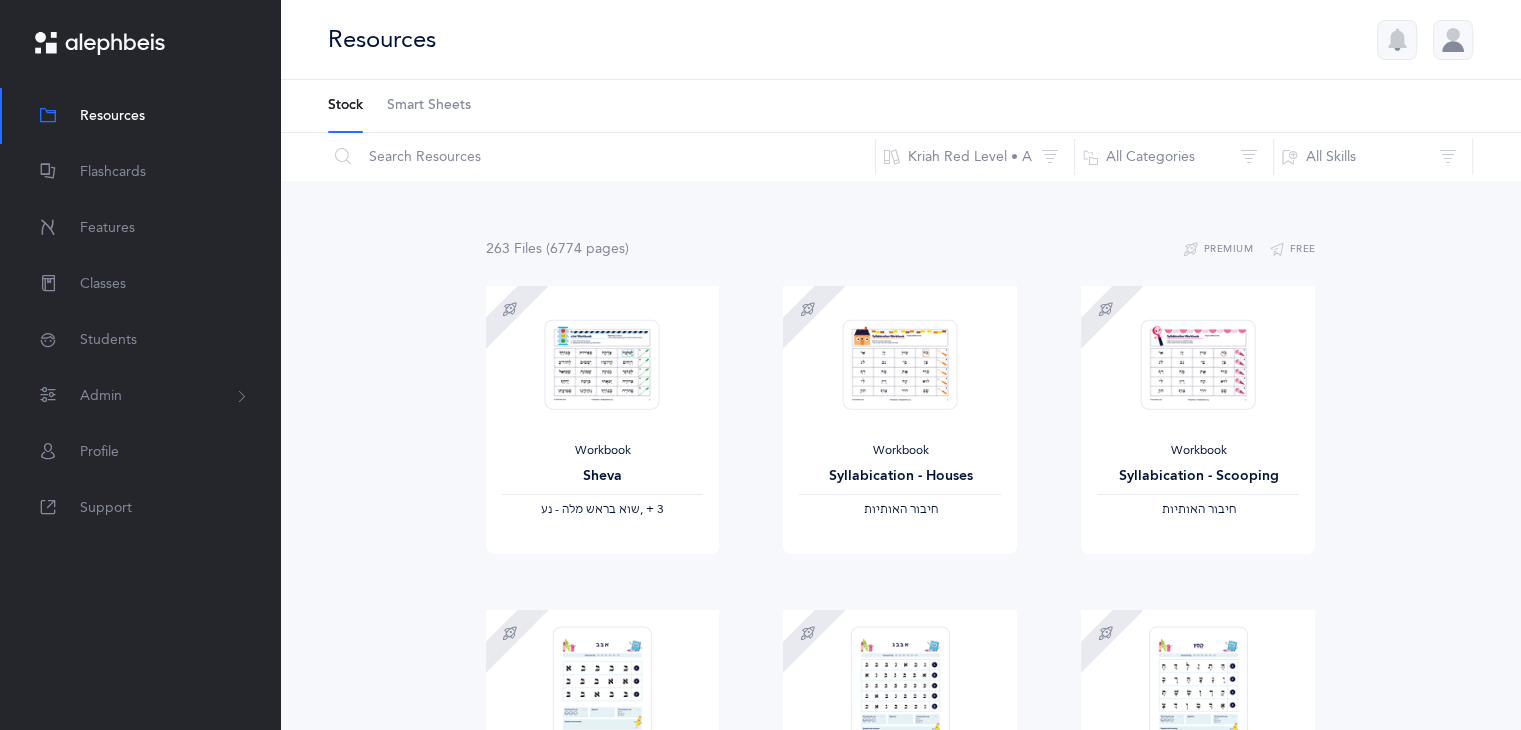 click on "Smart Sheets" at bounding box center [429, 106] 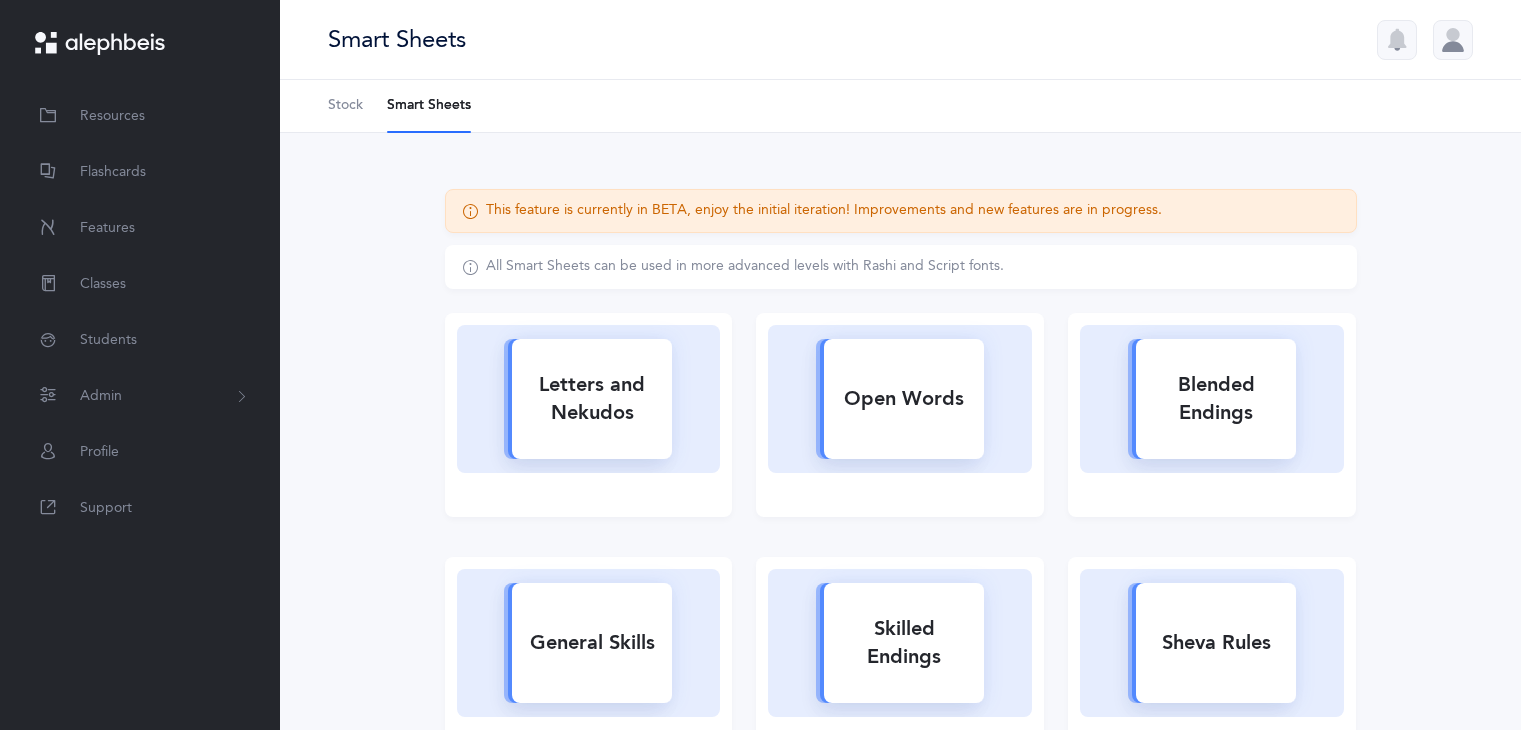 scroll, scrollTop: 0, scrollLeft: 0, axis: both 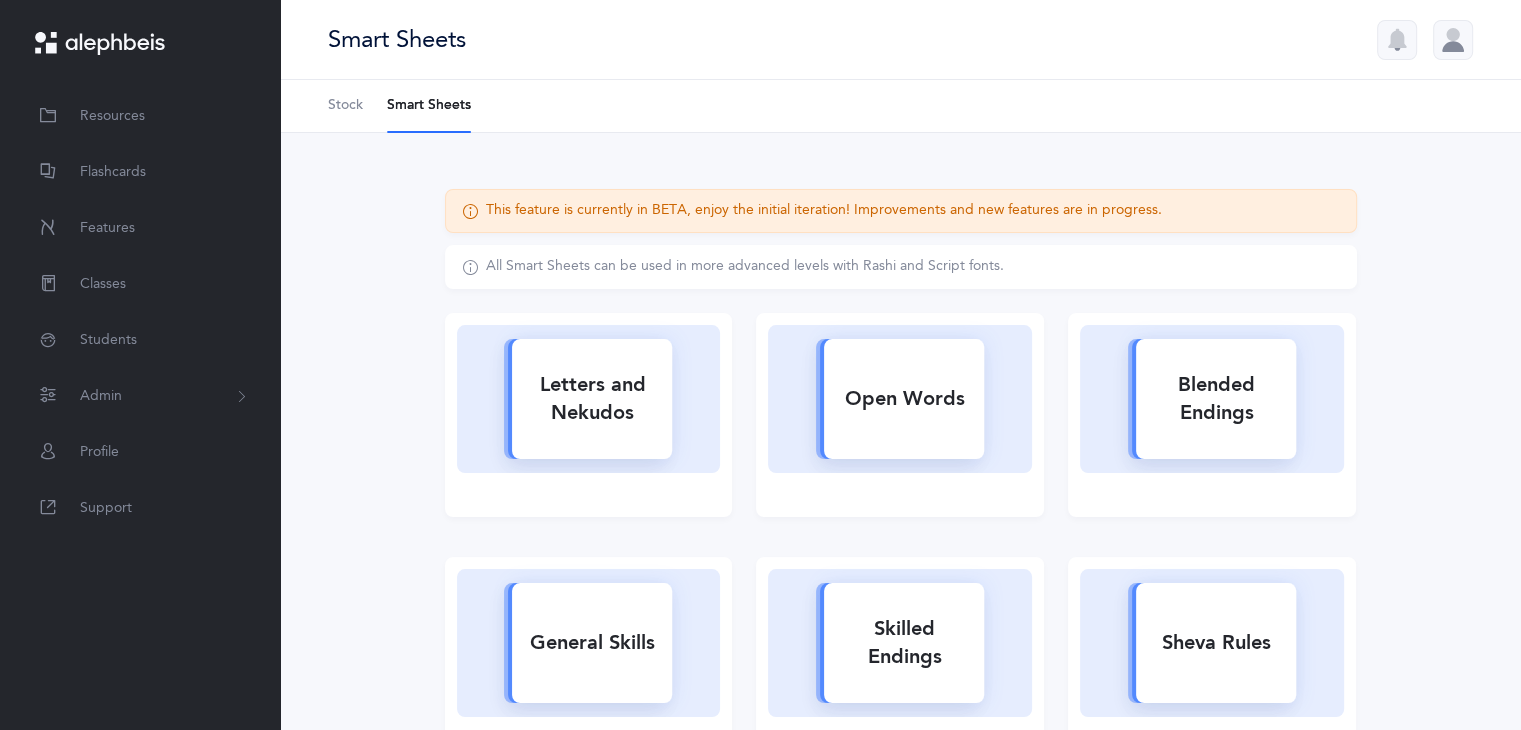 click at bounding box center [589, 489] 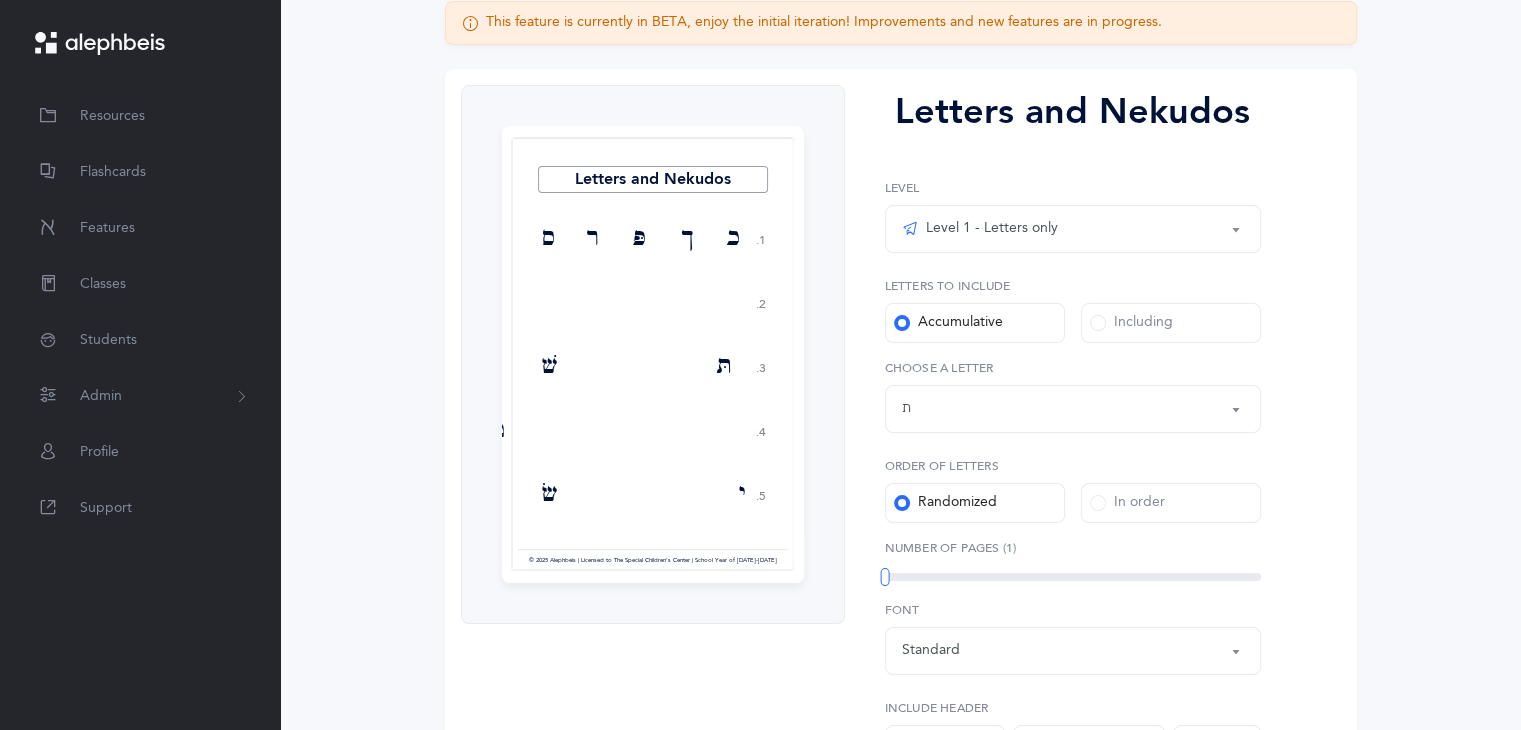 scroll, scrollTop: 200, scrollLeft: 0, axis: vertical 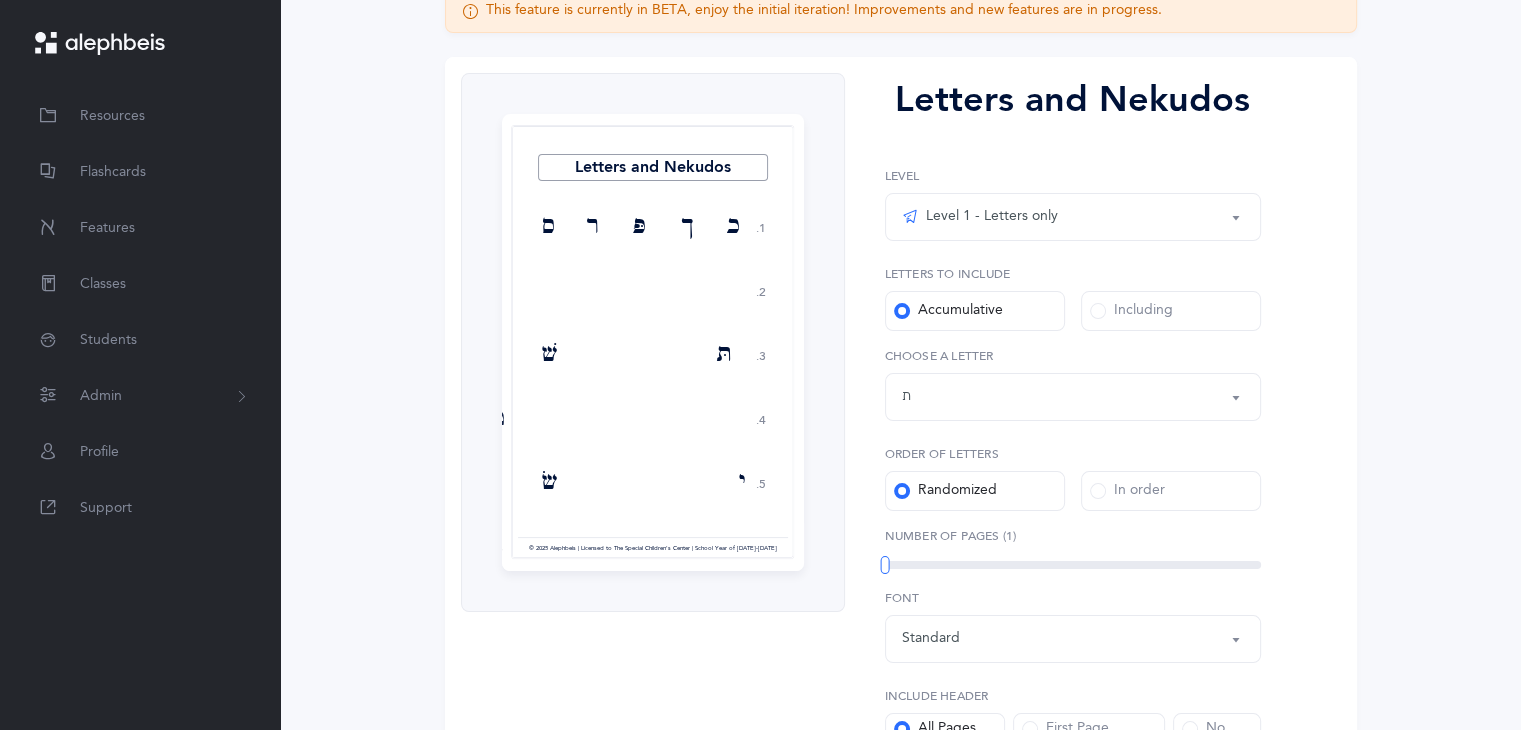 drag, startPoint x: 986, startPoint y: 202, endPoint x: 981, endPoint y: 231, distance: 29.427877 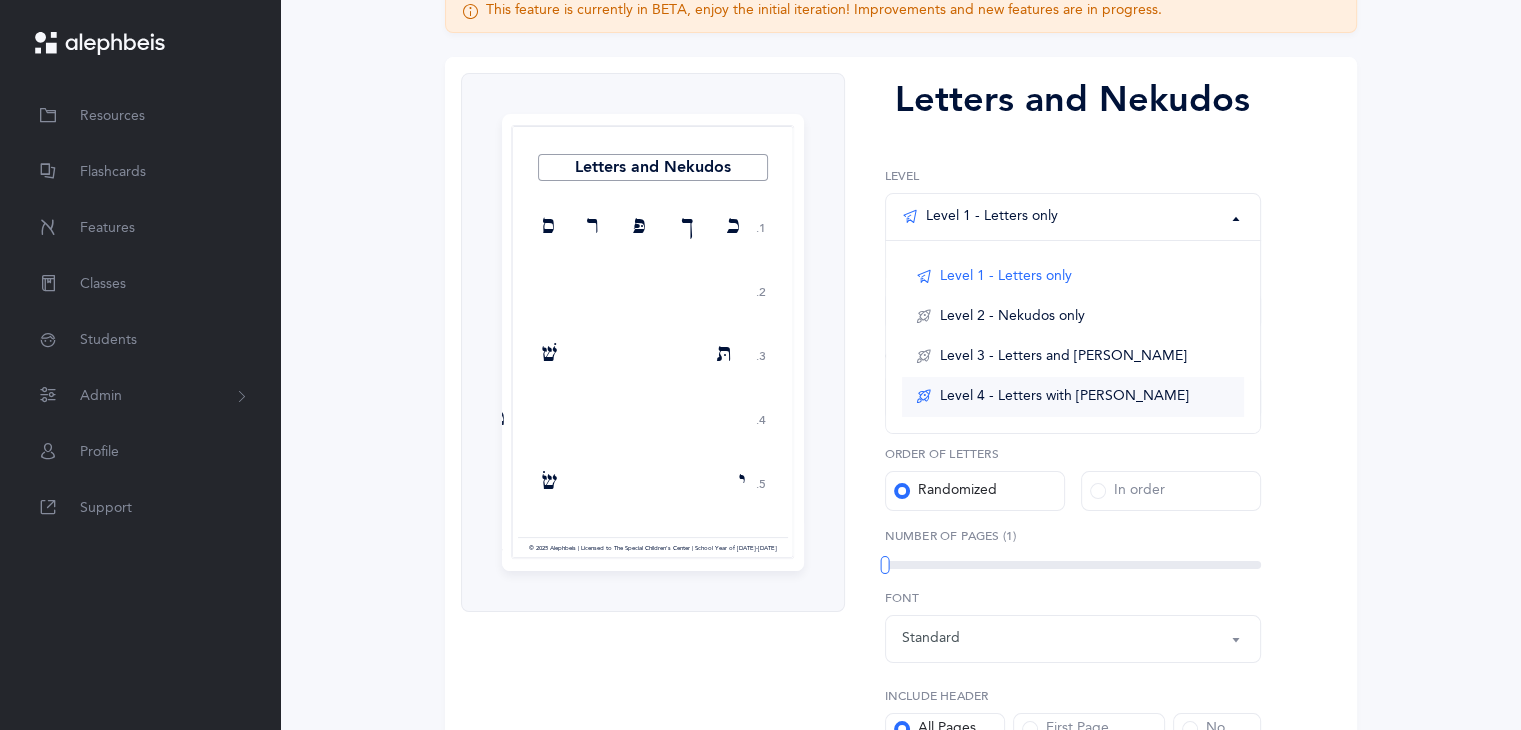 click on "Level 4 - Letters with Nekudos" at bounding box center (1064, 397) 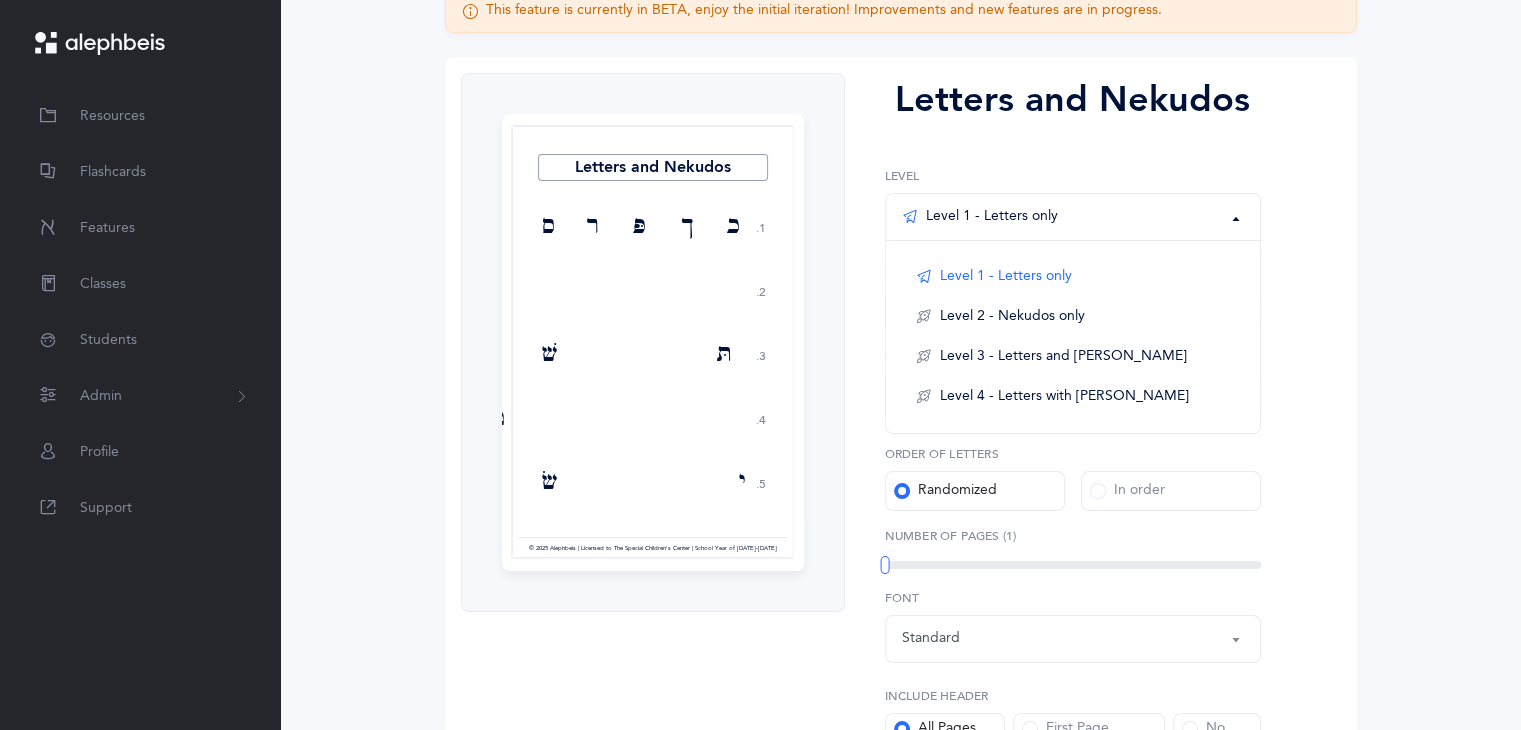 select on "1" 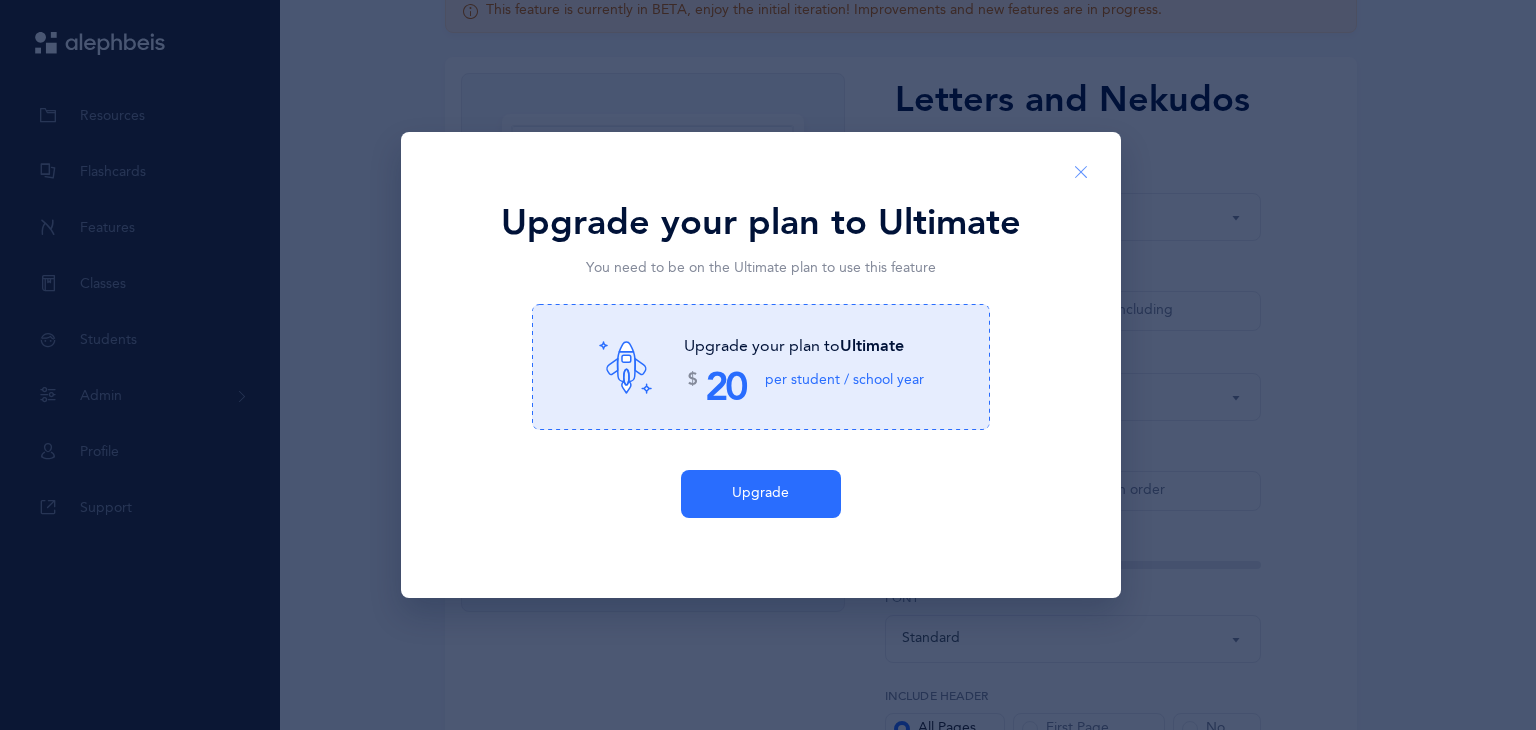 click at bounding box center (1081, 173) 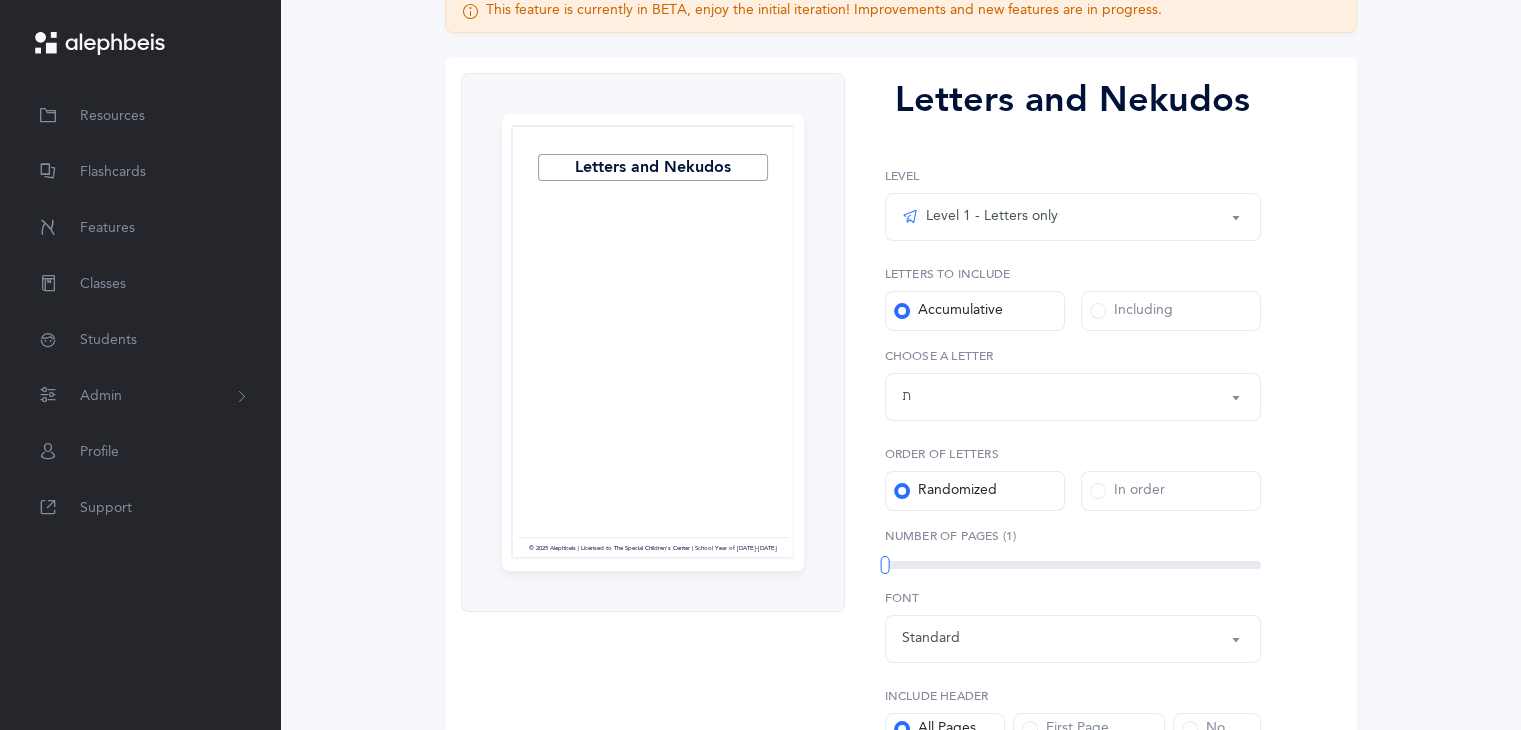 click on "Level 1 - Letters only" at bounding box center (980, 217) 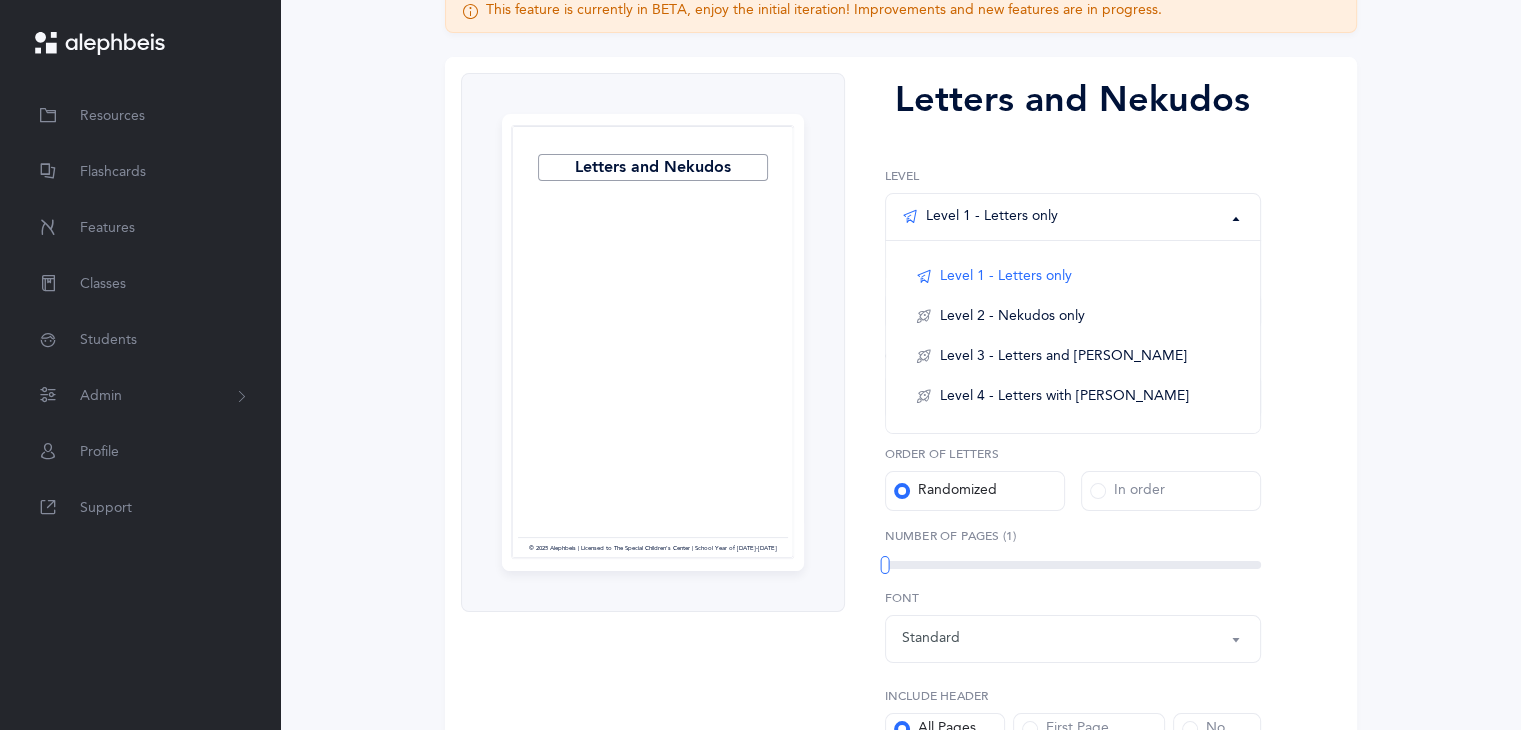click on "Level 1 - Letters only" at bounding box center (980, 217) 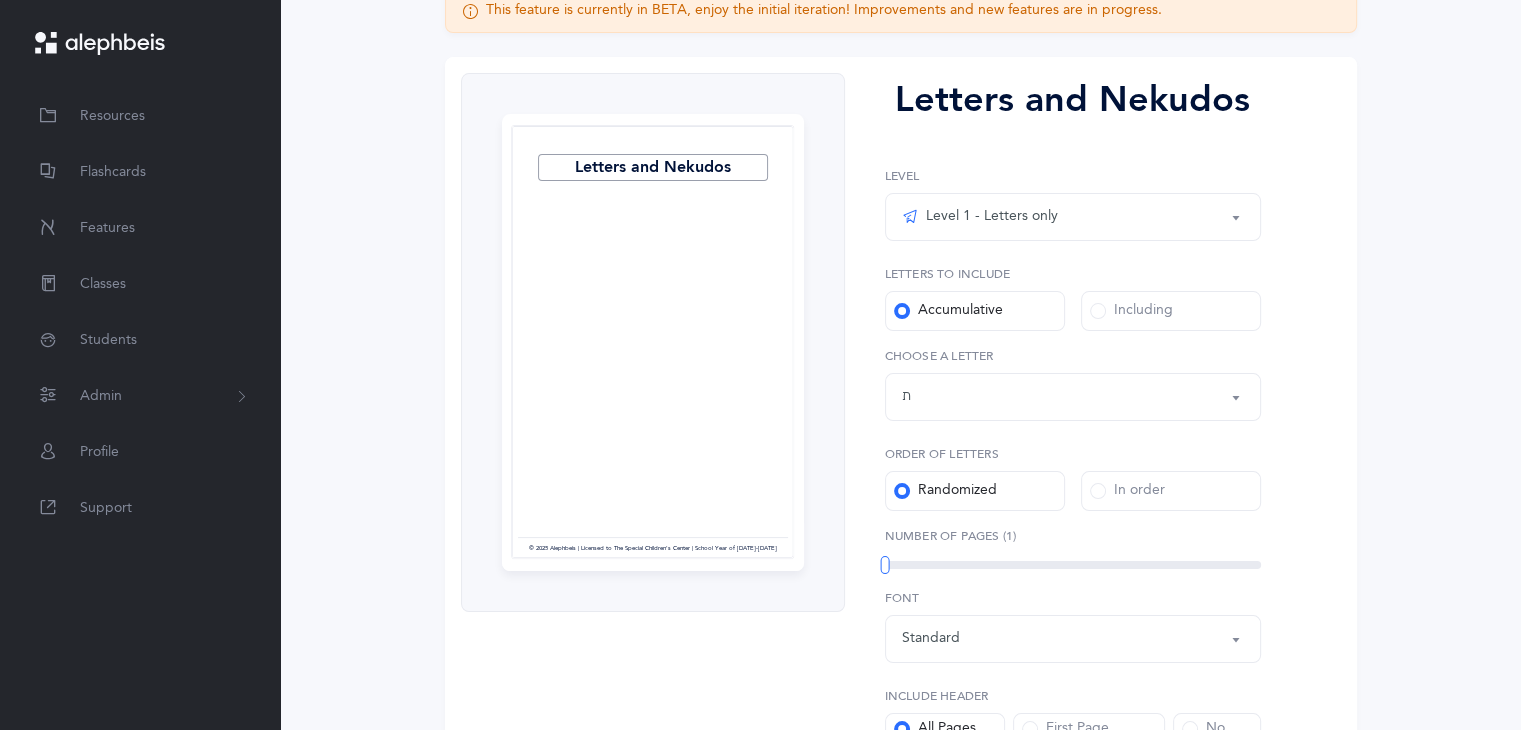 click on "Letters up until: ת" at bounding box center [1073, 397] 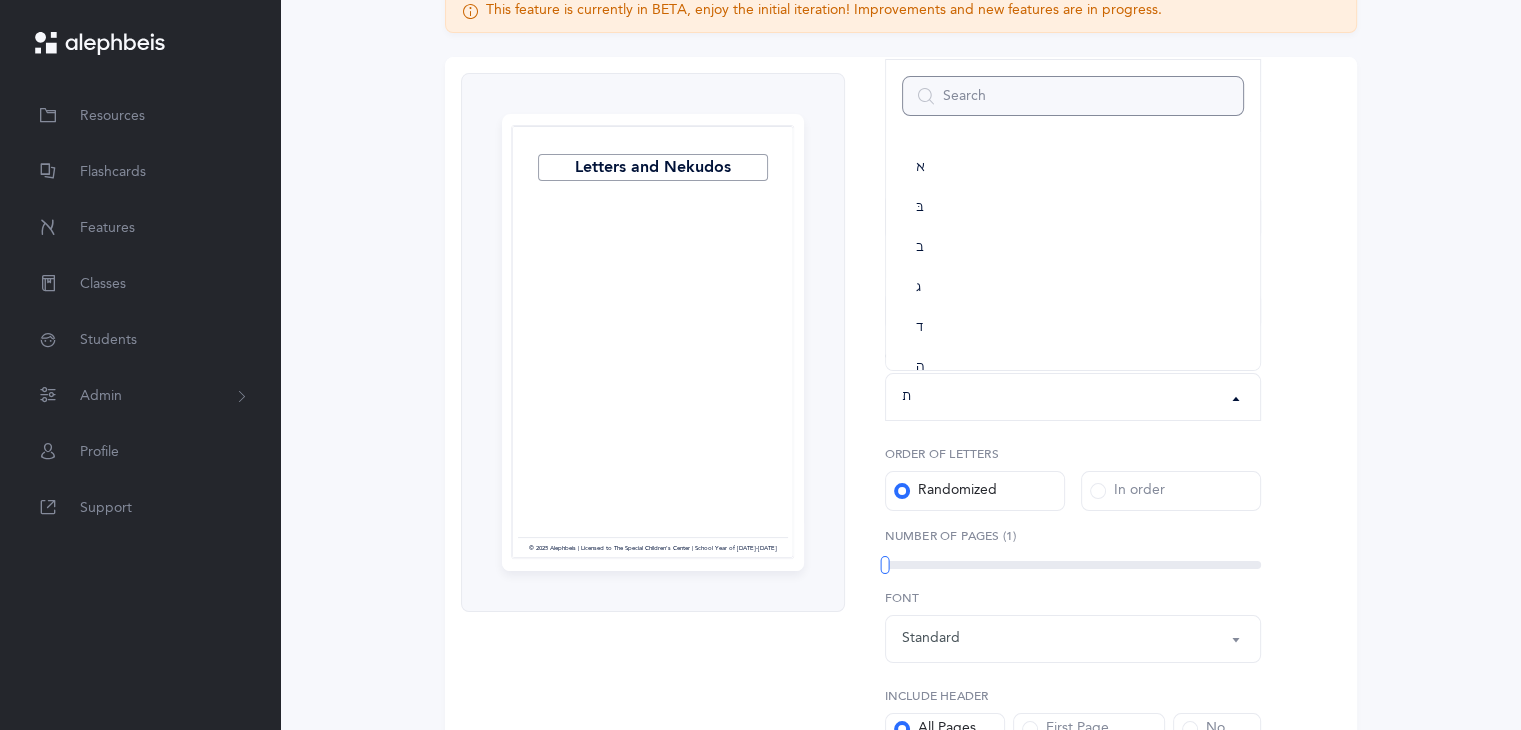 scroll, scrollTop: 1112, scrollLeft: 0, axis: vertical 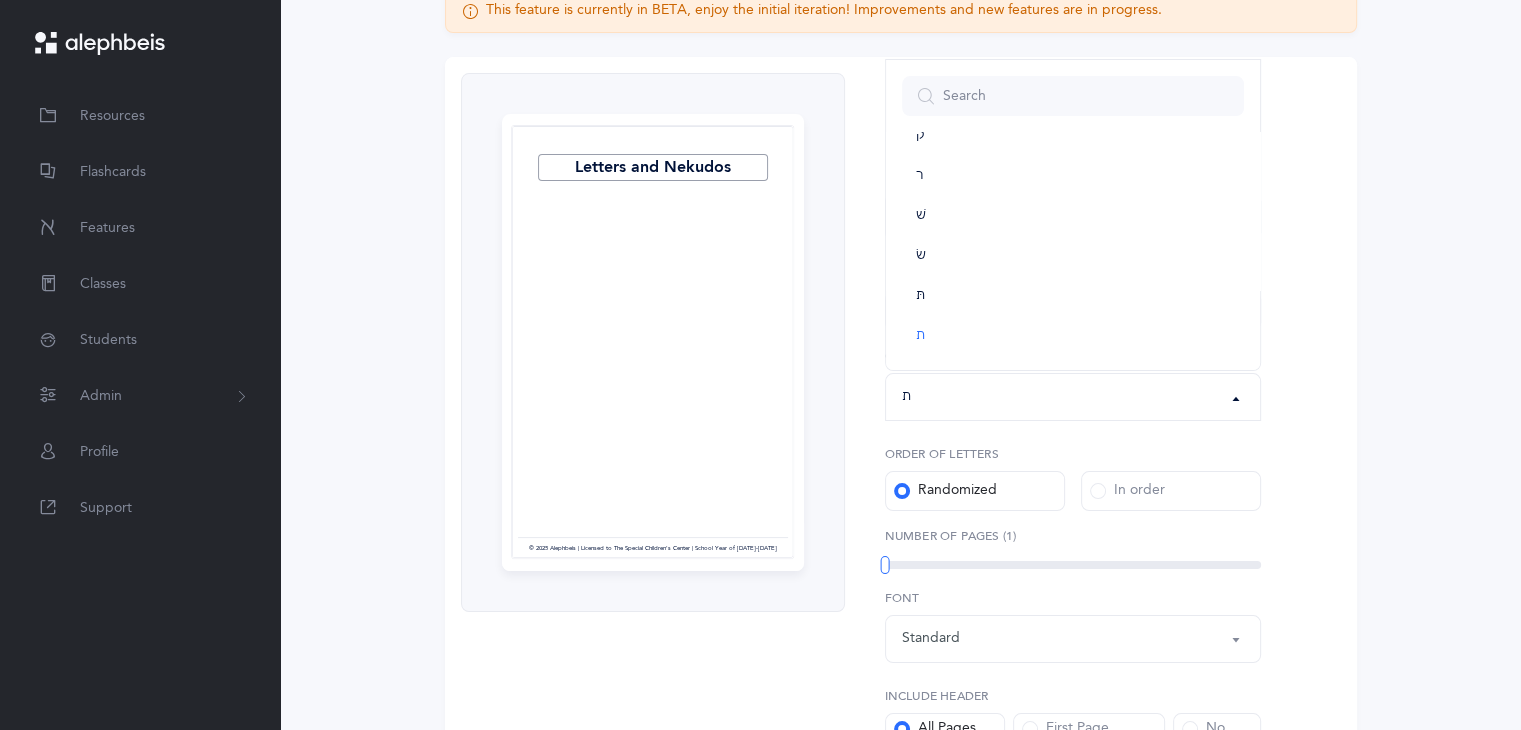 click on "Letters up until: ת" at bounding box center (1073, 397) 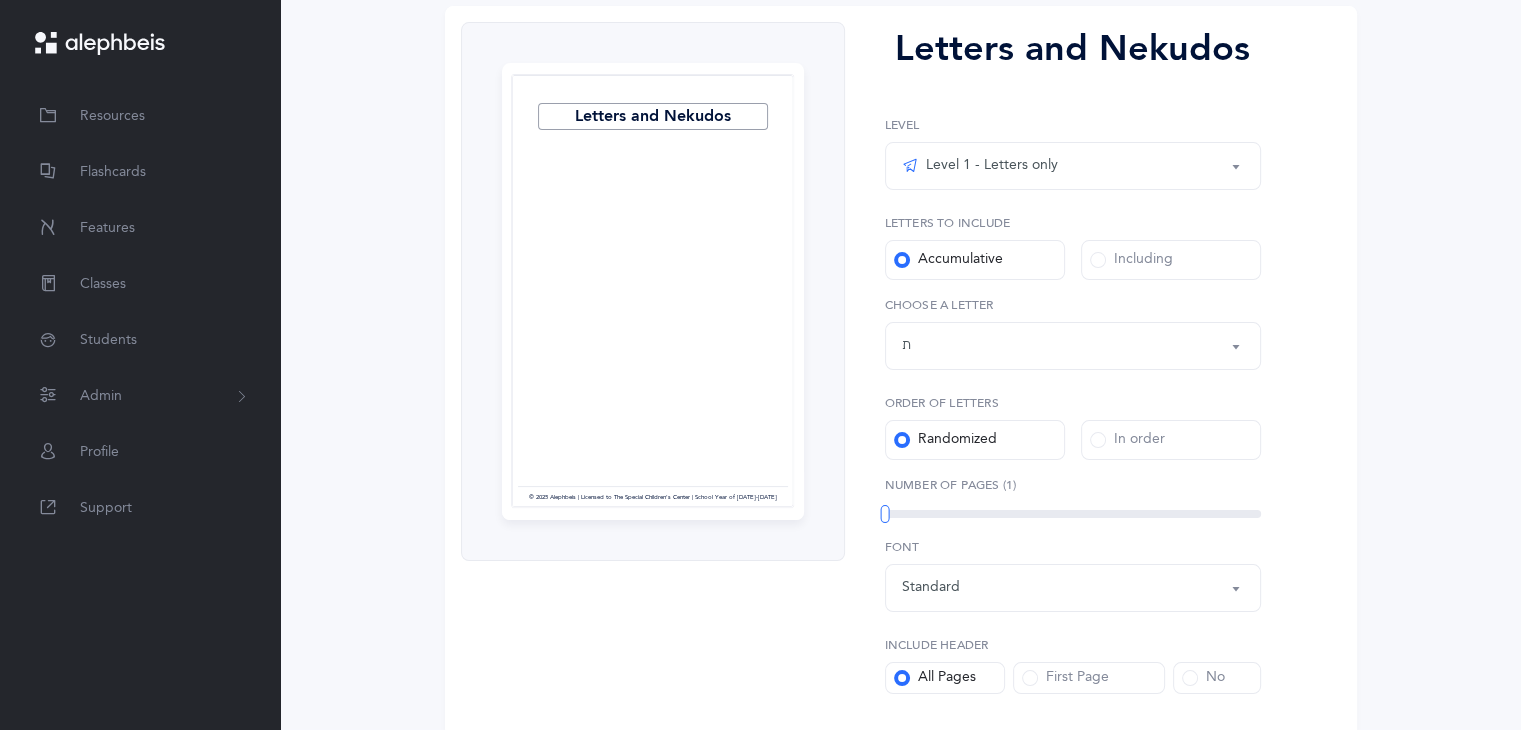 scroll, scrollTop: 300, scrollLeft: 0, axis: vertical 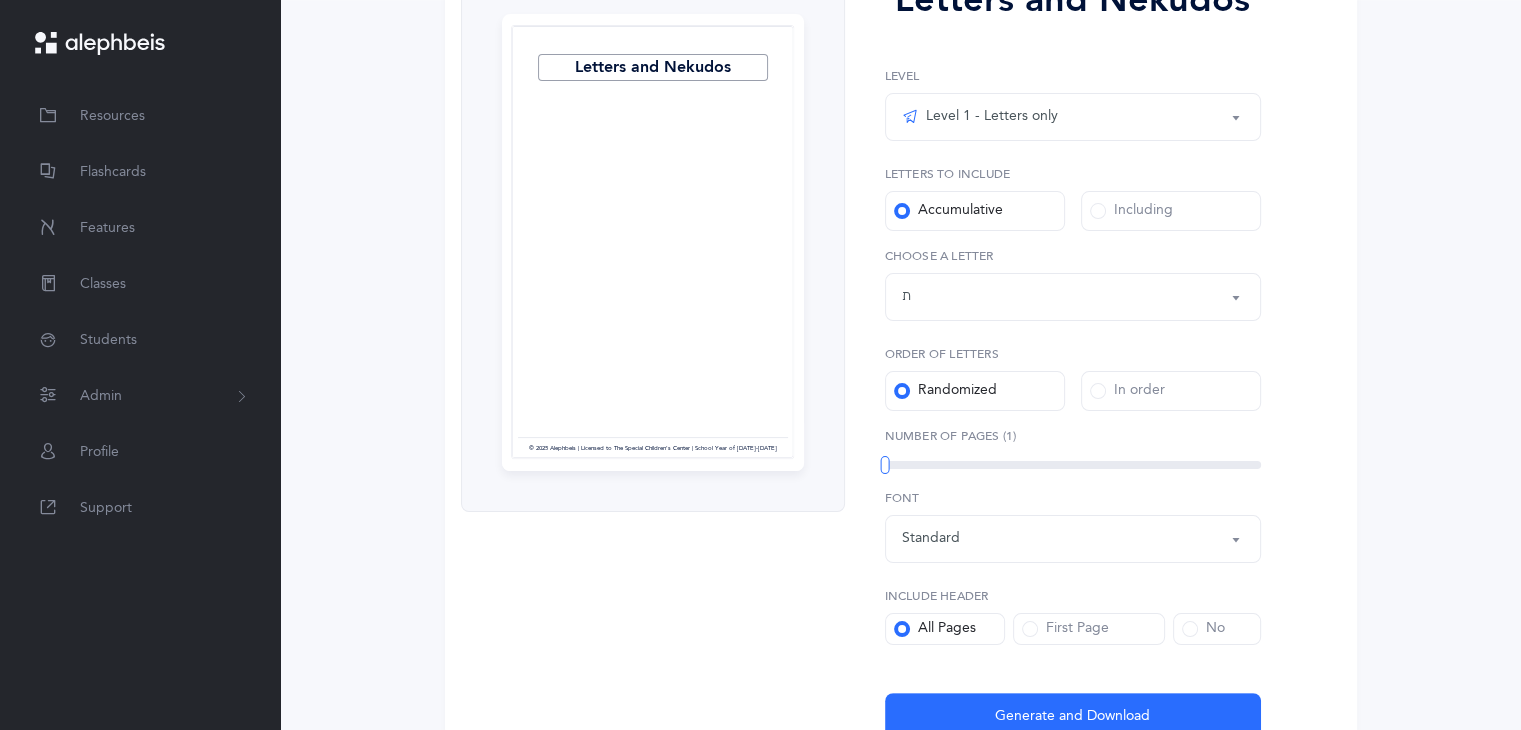click on "Standard" at bounding box center (1073, 539) 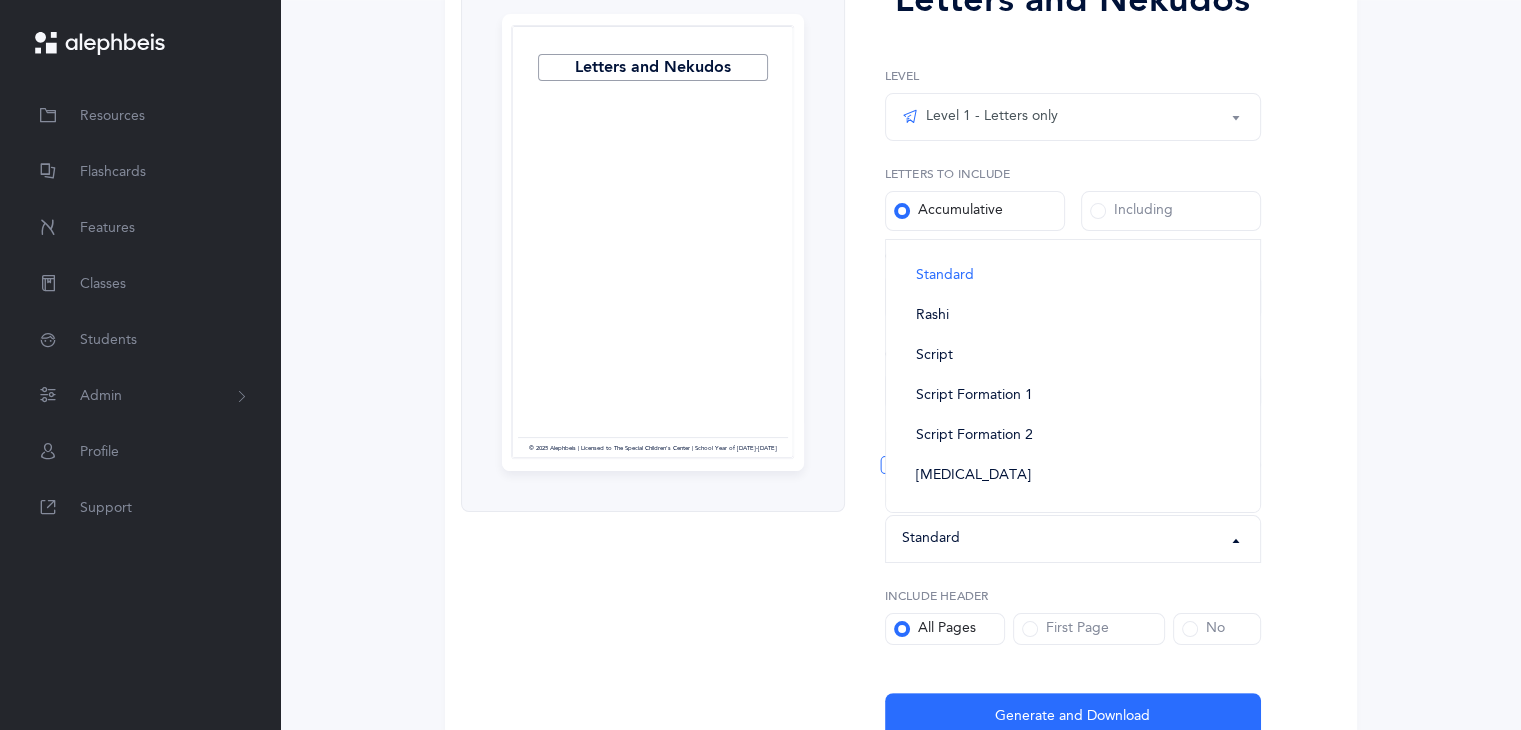 click on "Standard" at bounding box center [1073, 539] 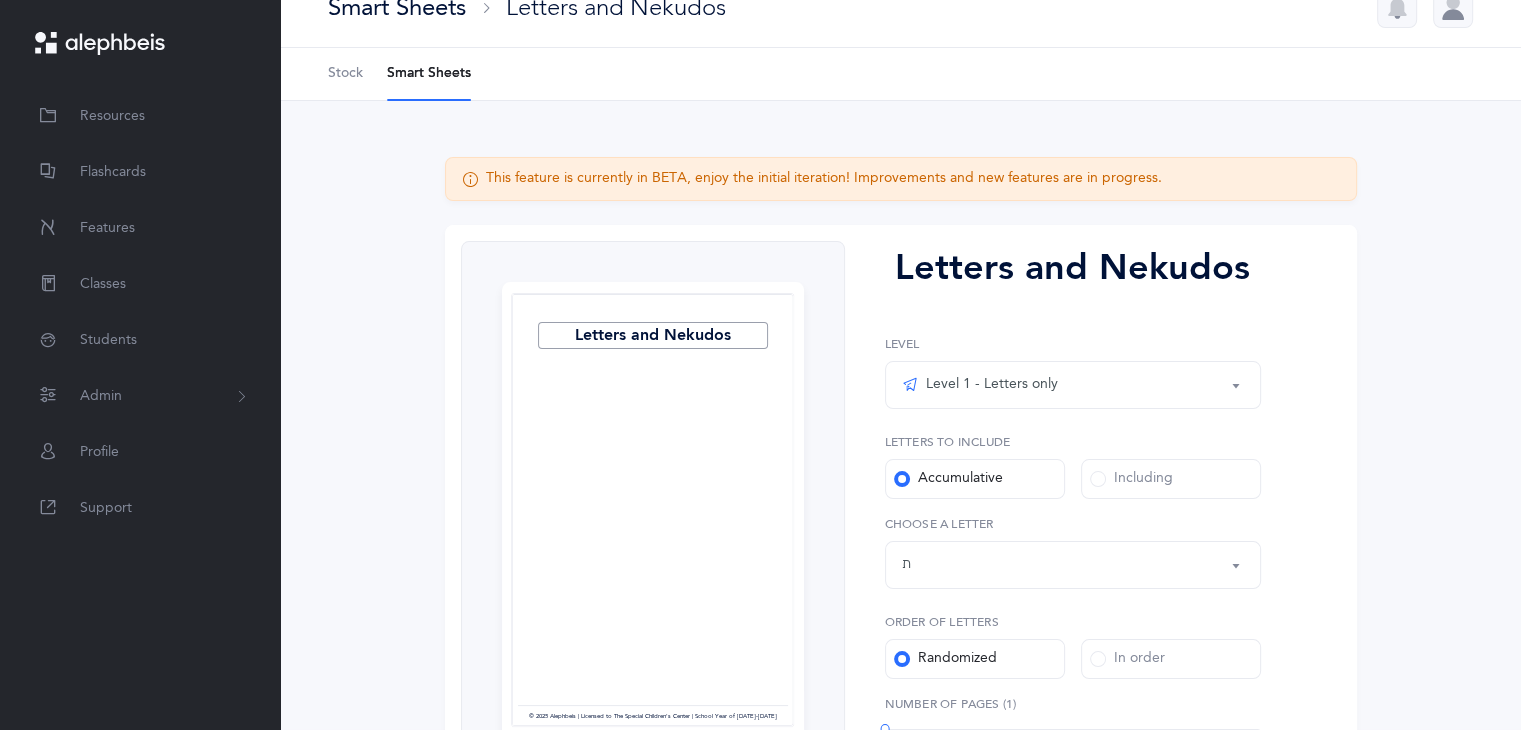 scroll, scrollTop: 0, scrollLeft: 0, axis: both 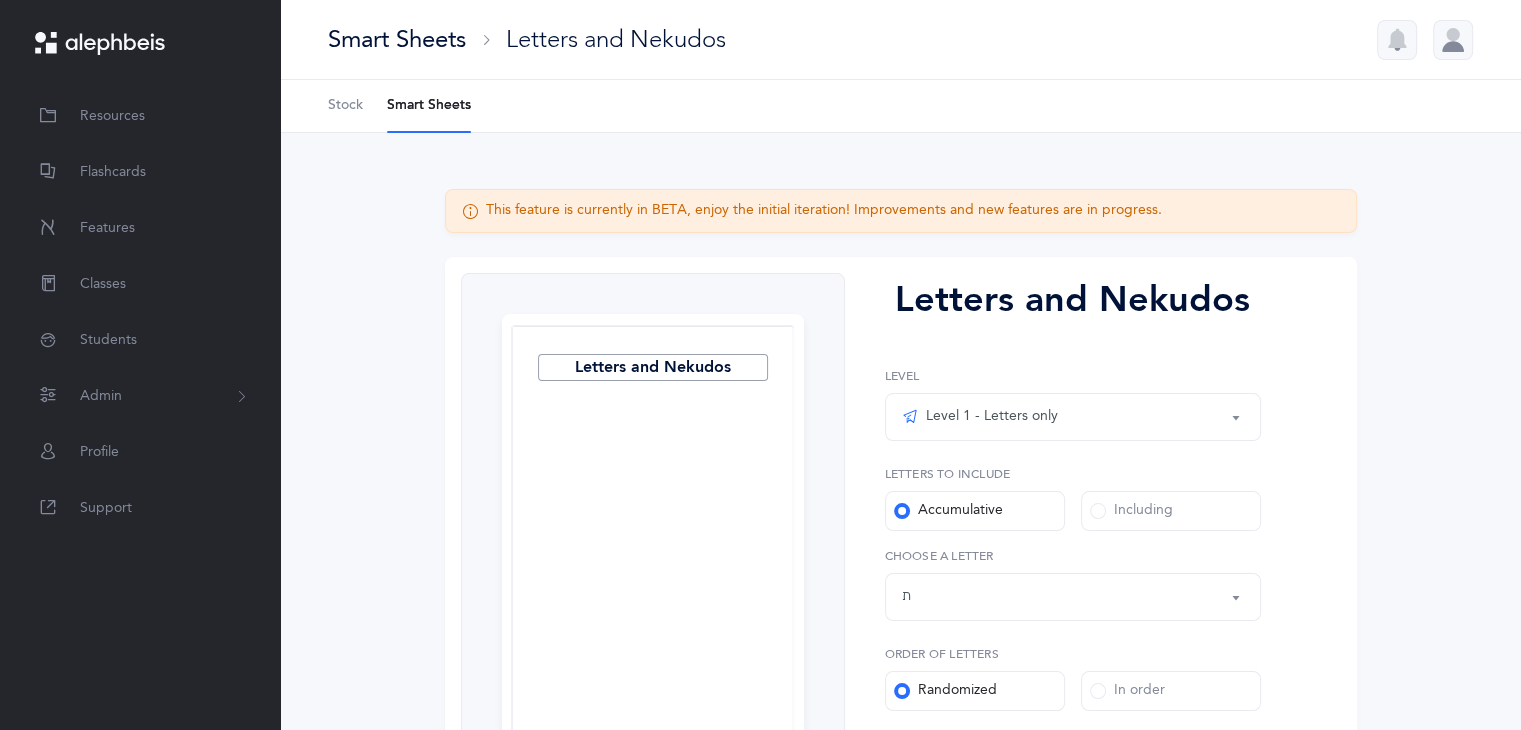 click on "Level 1 - Letters only" at bounding box center [1073, 417] 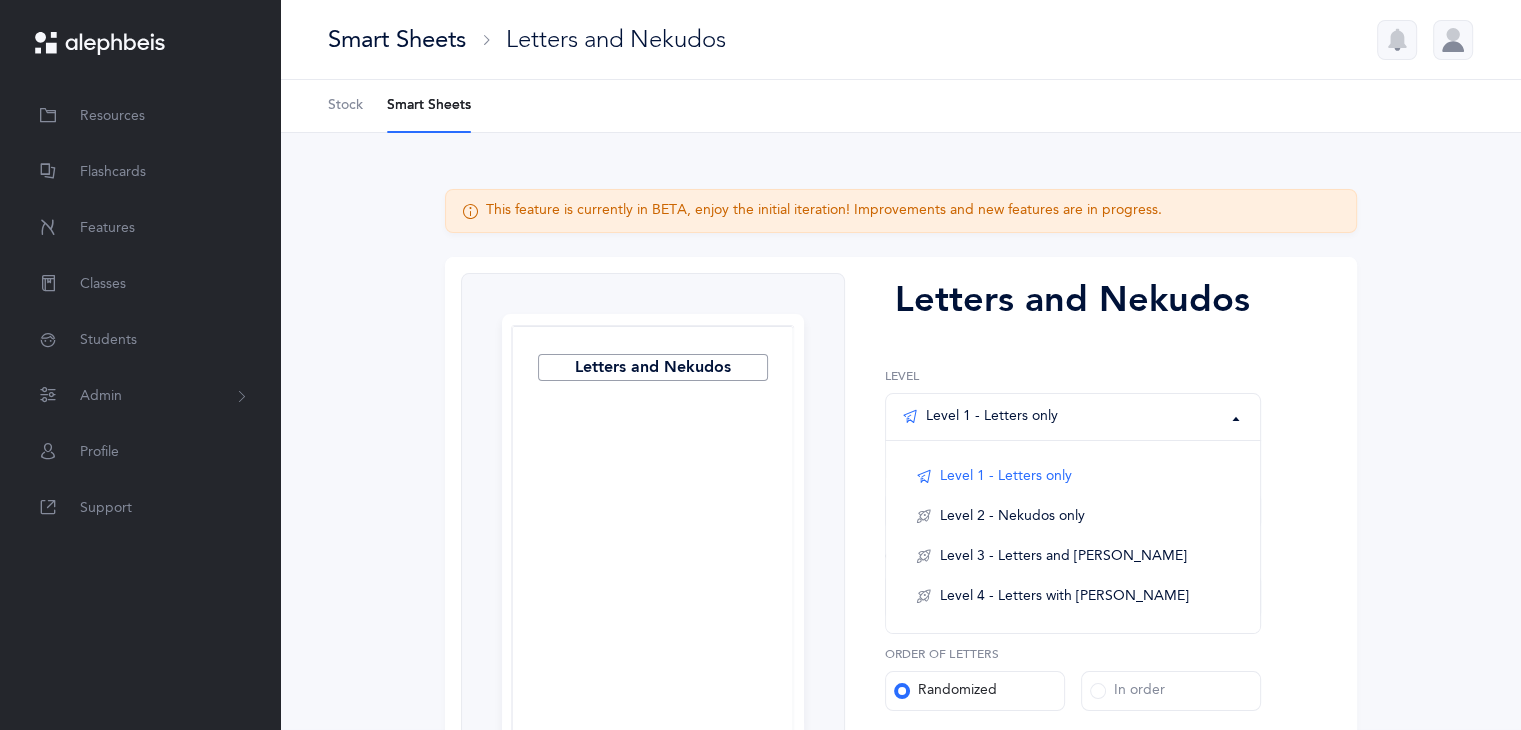 click on "Level 1 - Letters only" at bounding box center [1073, 417] 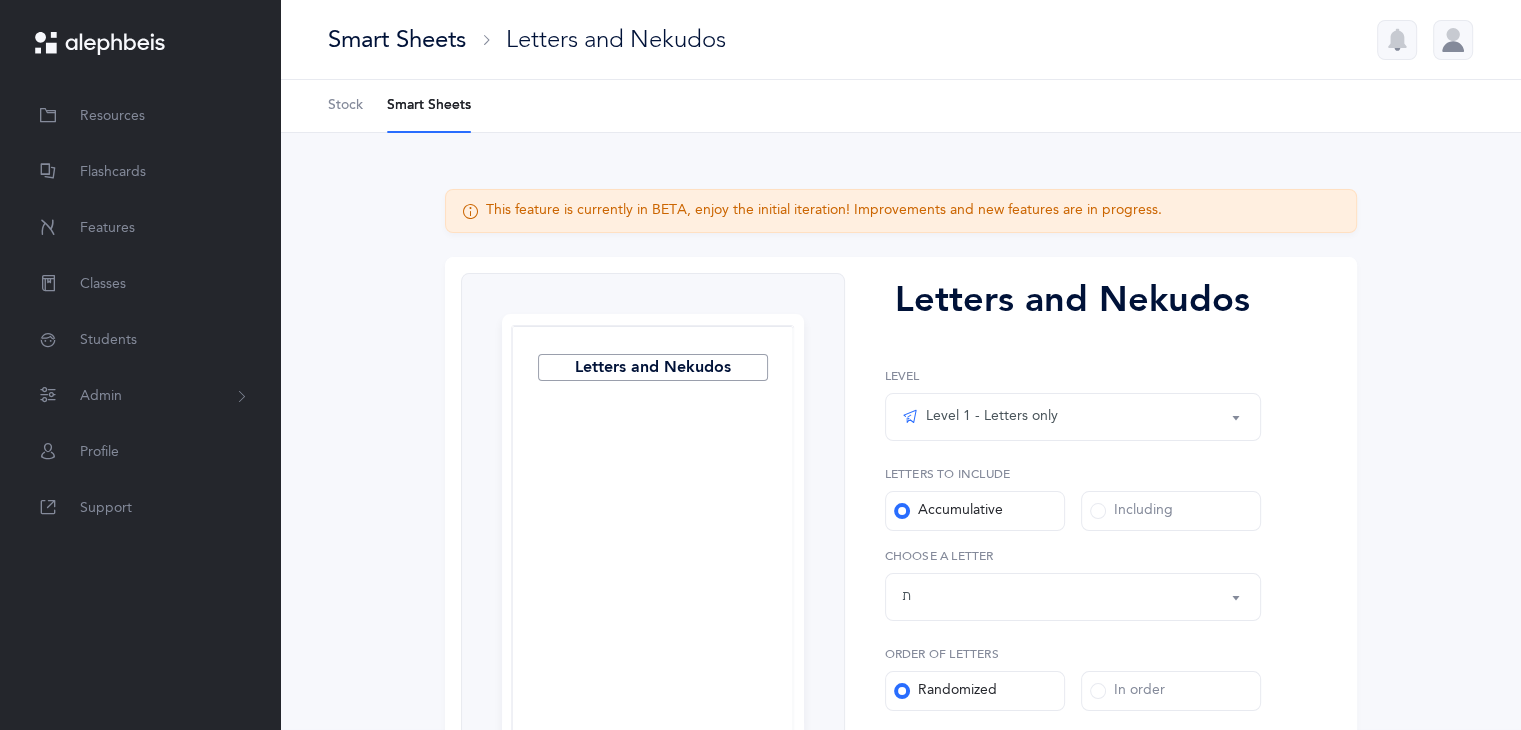 click on "Level 1 - Letters only" at bounding box center (1073, 417) 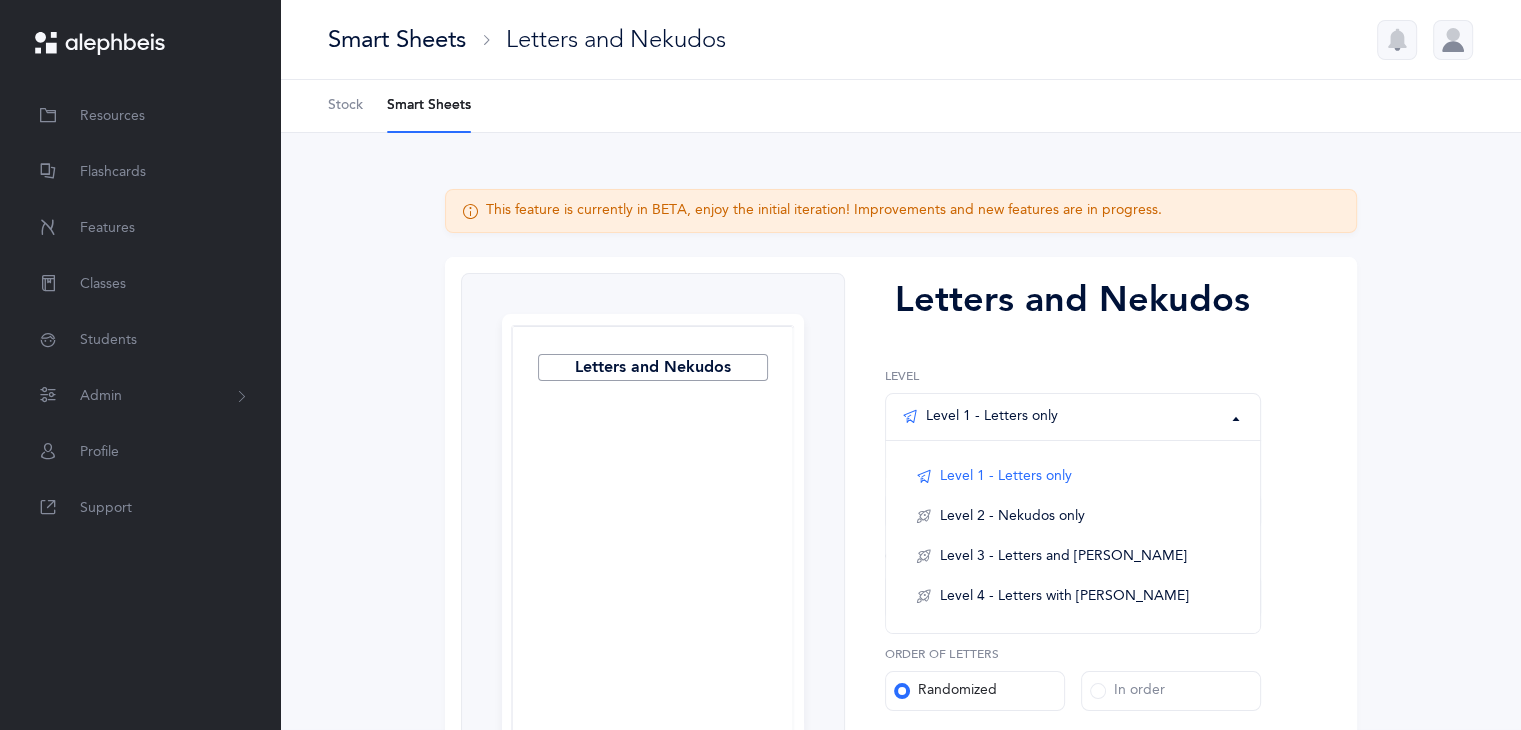 click on "Level 1 - Letters only" at bounding box center (1073, 417) 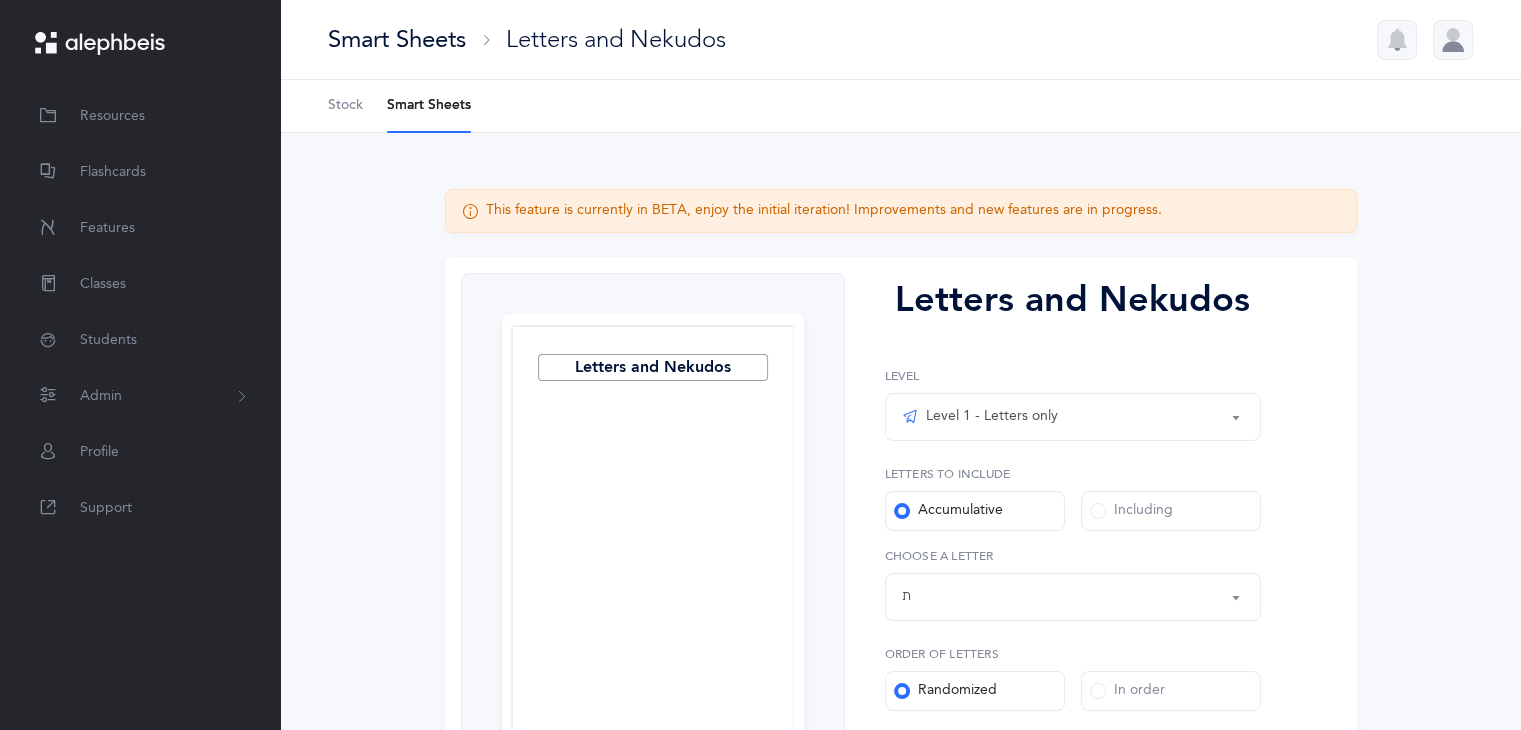 click on "Smart Sheets" at bounding box center (429, 106) 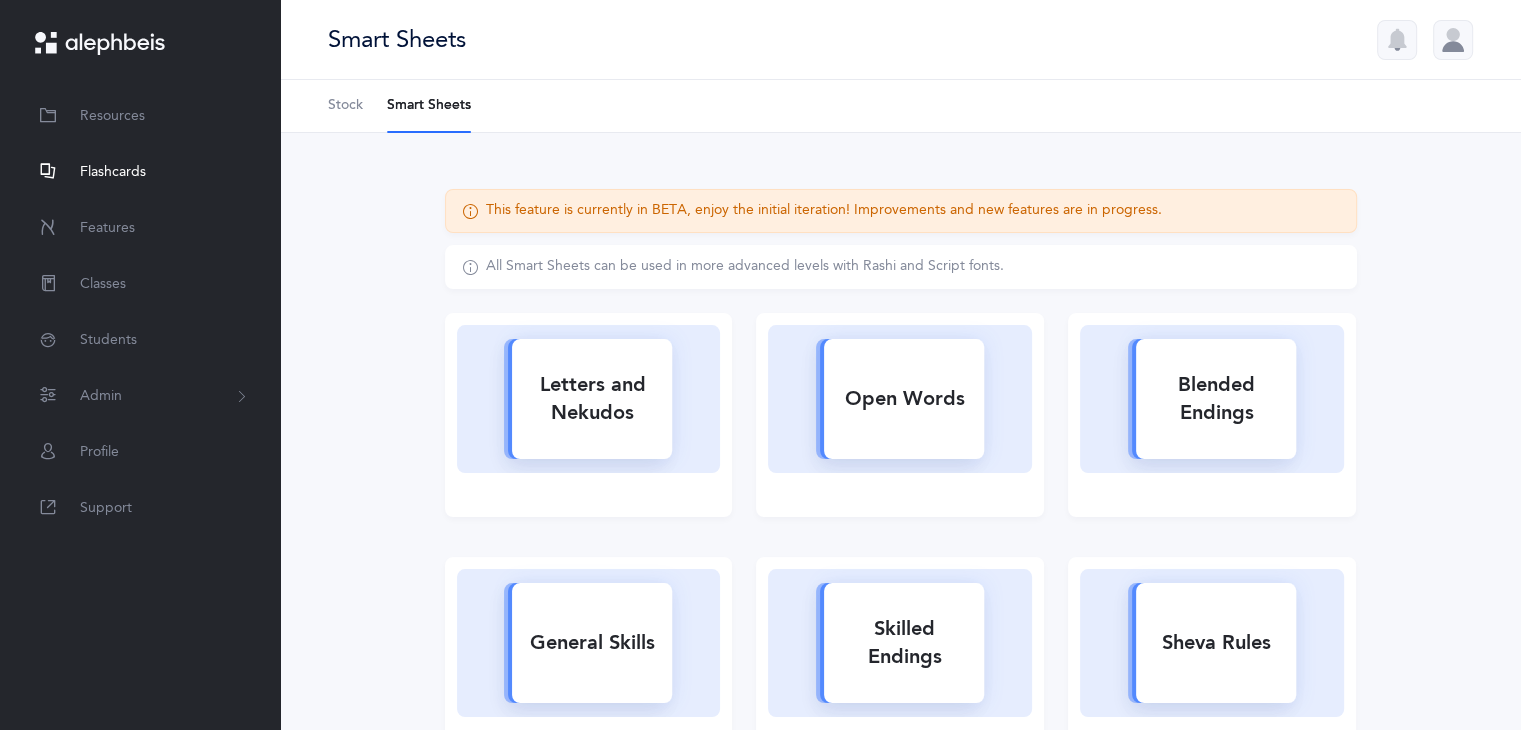click on "Flashcards" at bounding box center (113, 172) 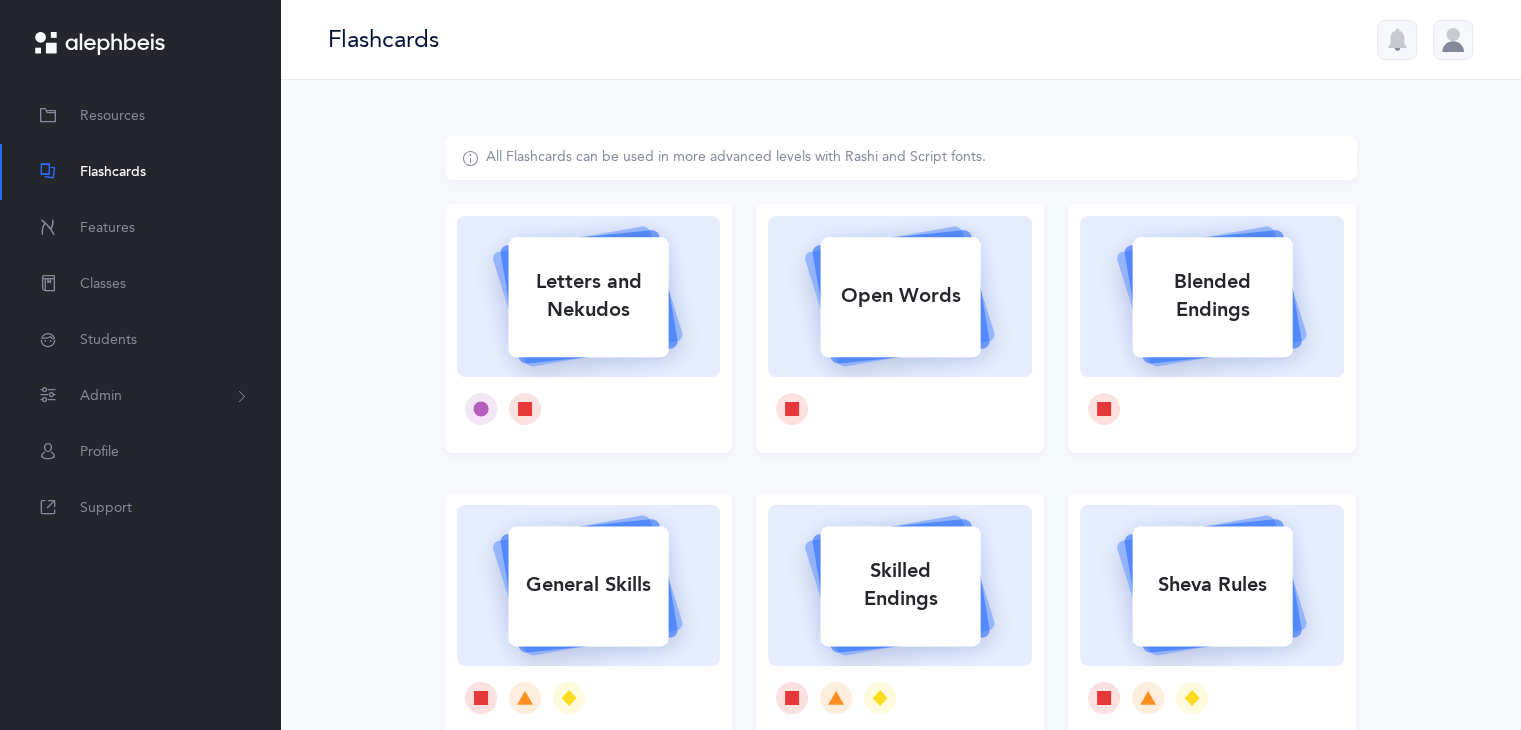 click 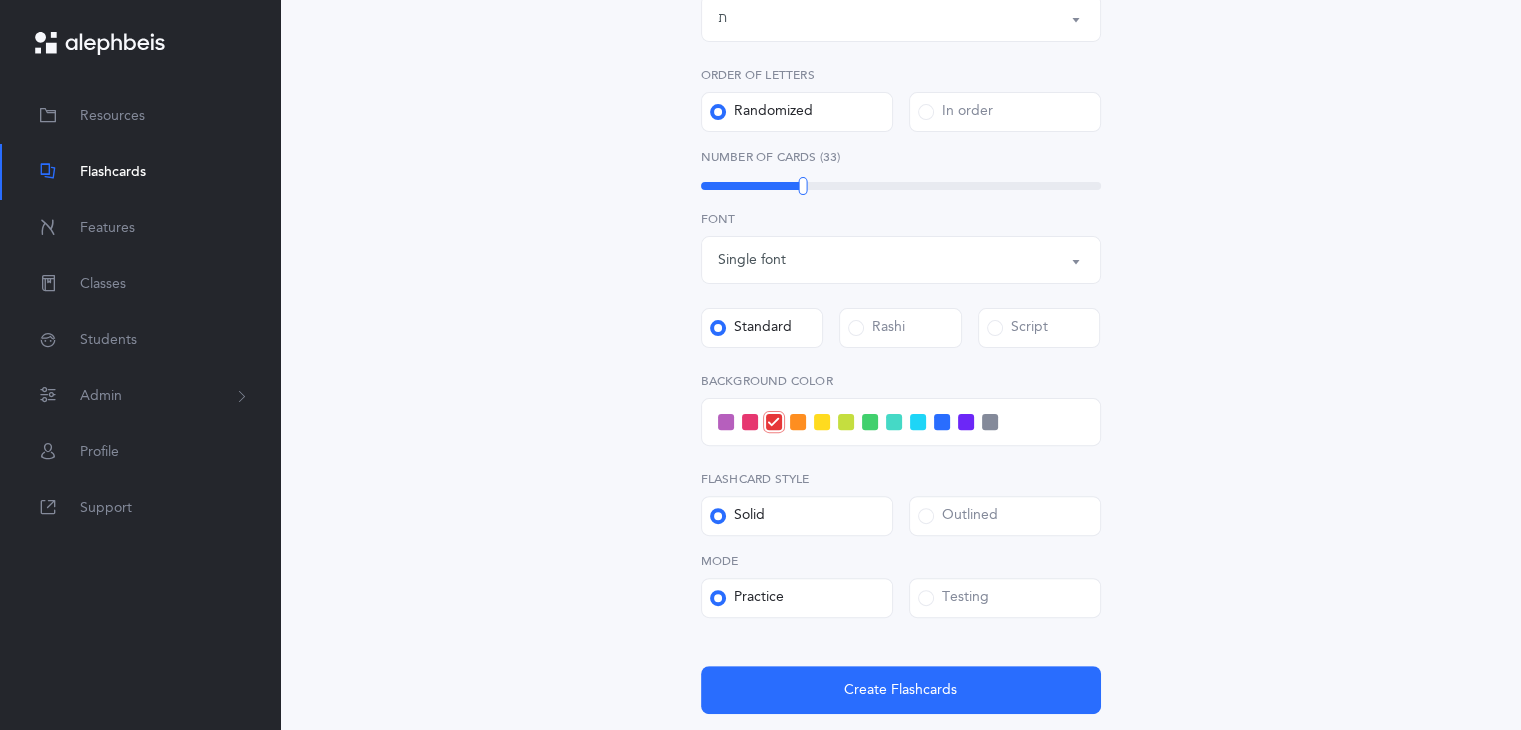 scroll, scrollTop: 679, scrollLeft: 0, axis: vertical 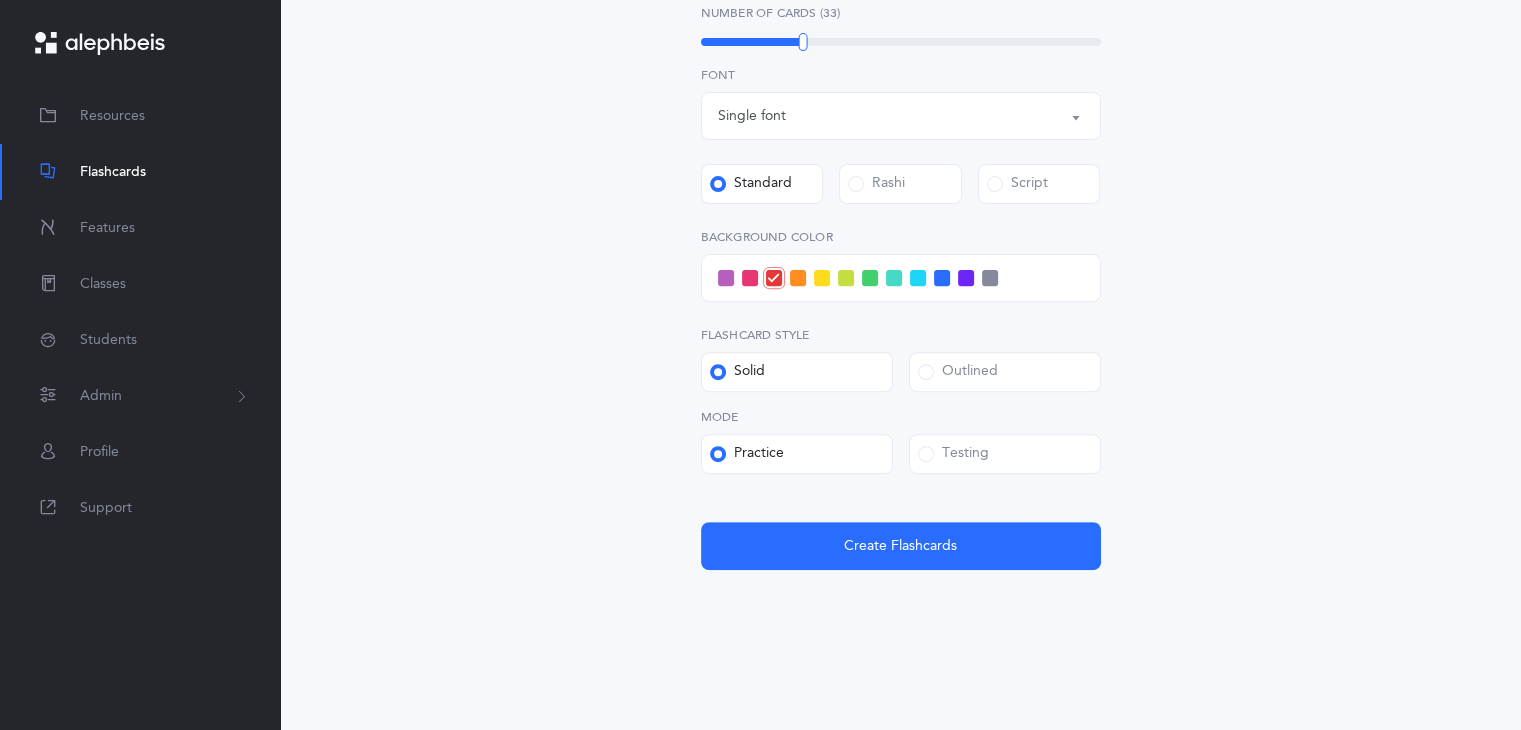 click on "Testing" at bounding box center [953, 454] 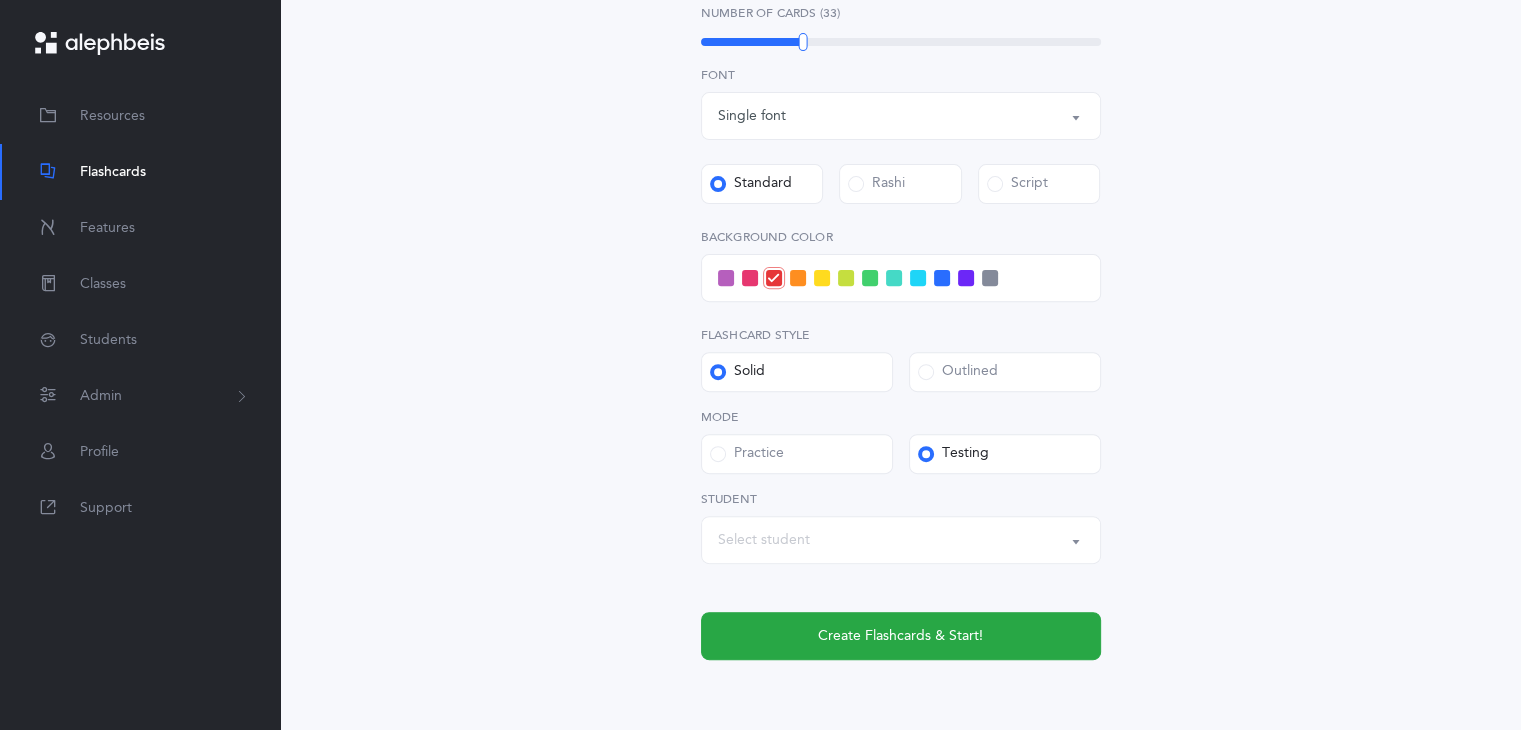 click on "Select student" at bounding box center [901, 540] 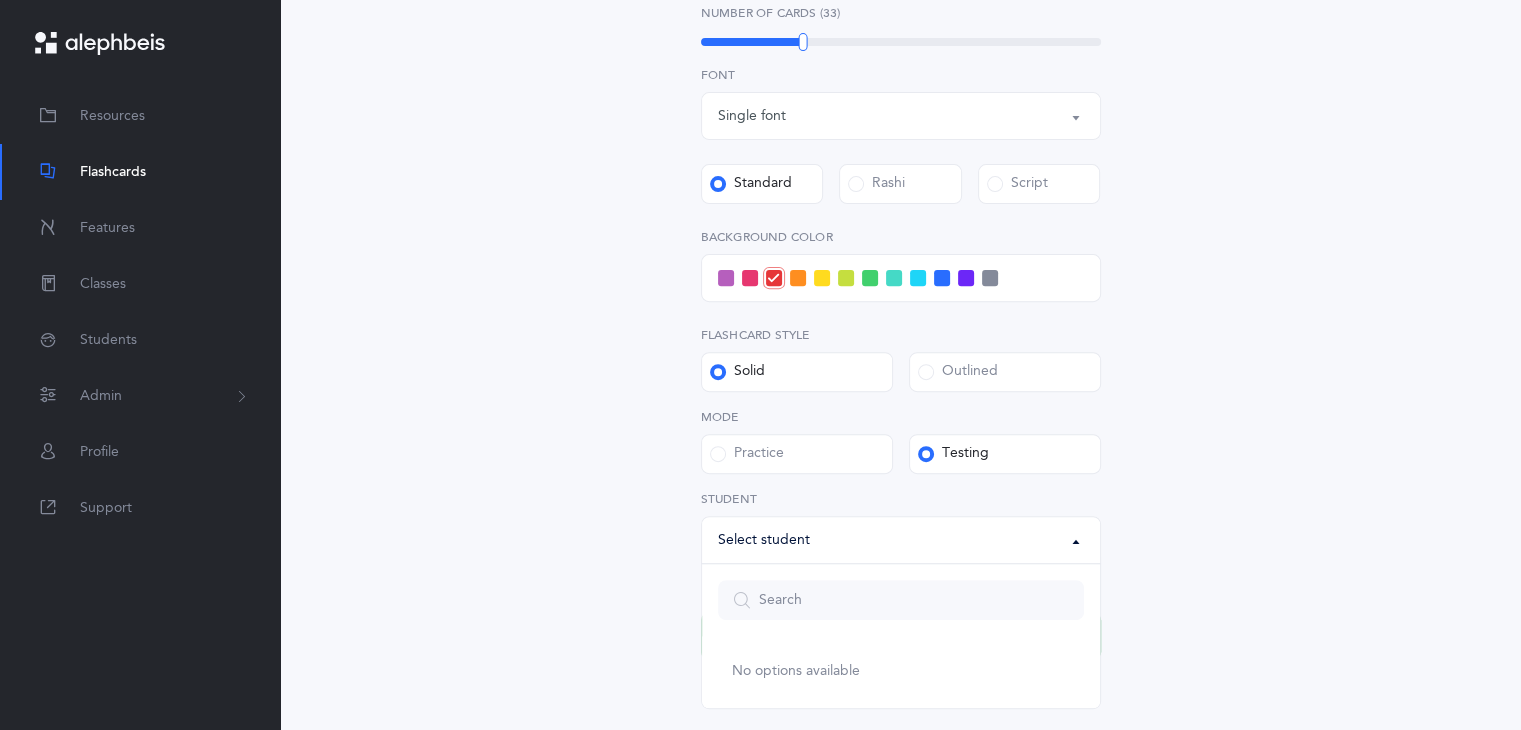 click on "Select student" at bounding box center [901, 540] 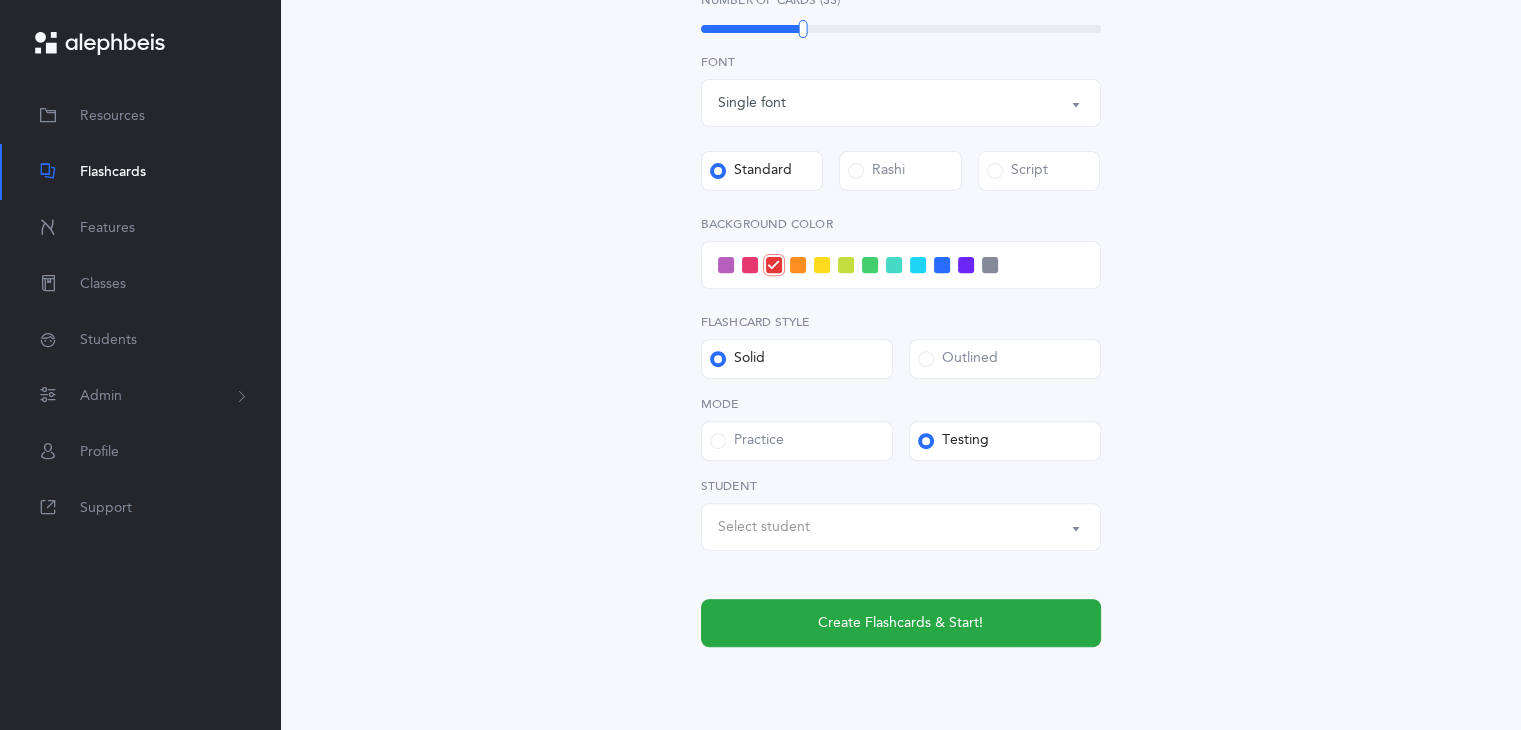 scroll, scrollTop: 769, scrollLeft: 0, axis: vertical 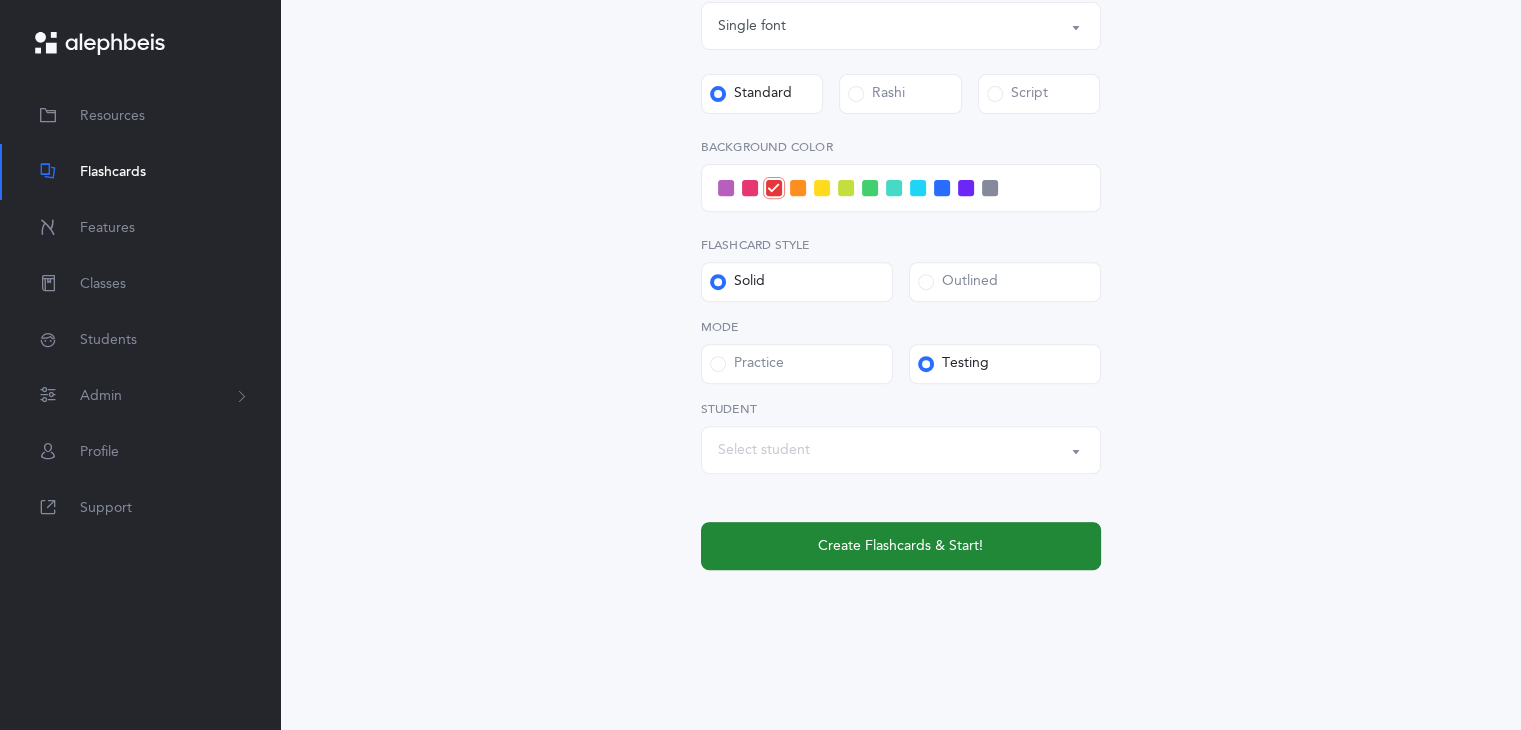 click on "Create Flashcards & Start!" at bounding box center [901, 546] 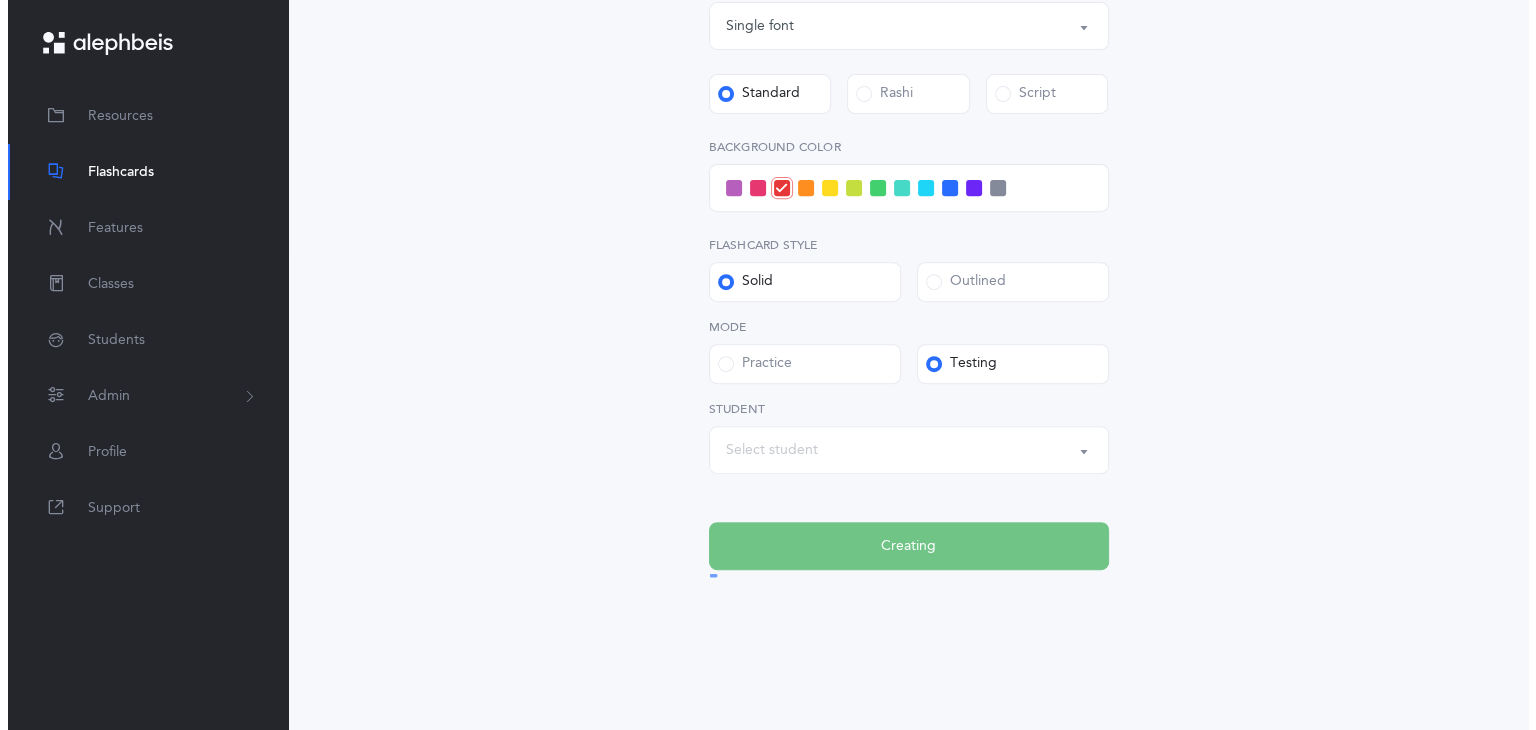 scroll, scrollTop: 0, scrollLeft: 0, axis: both 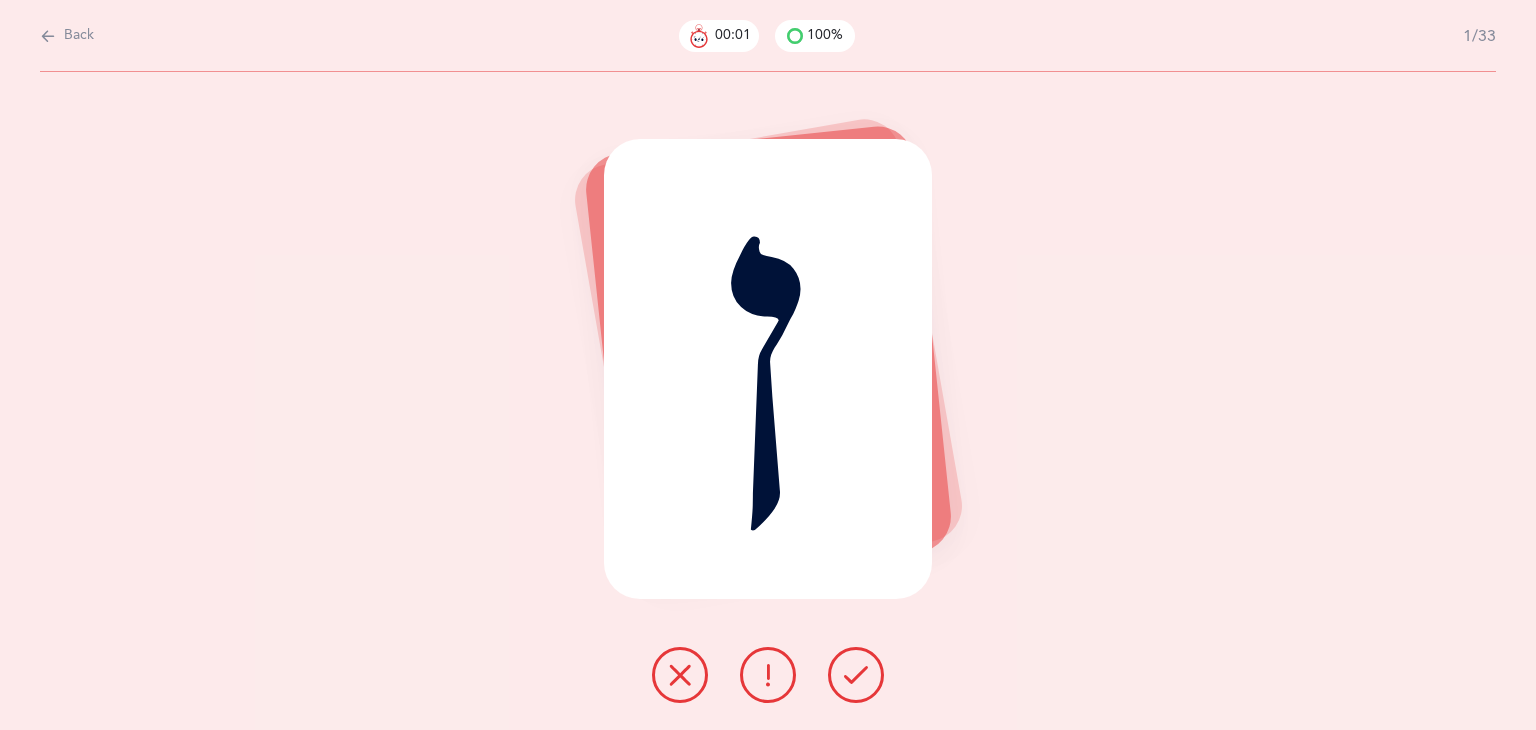 click at bounding box center (856, 675) 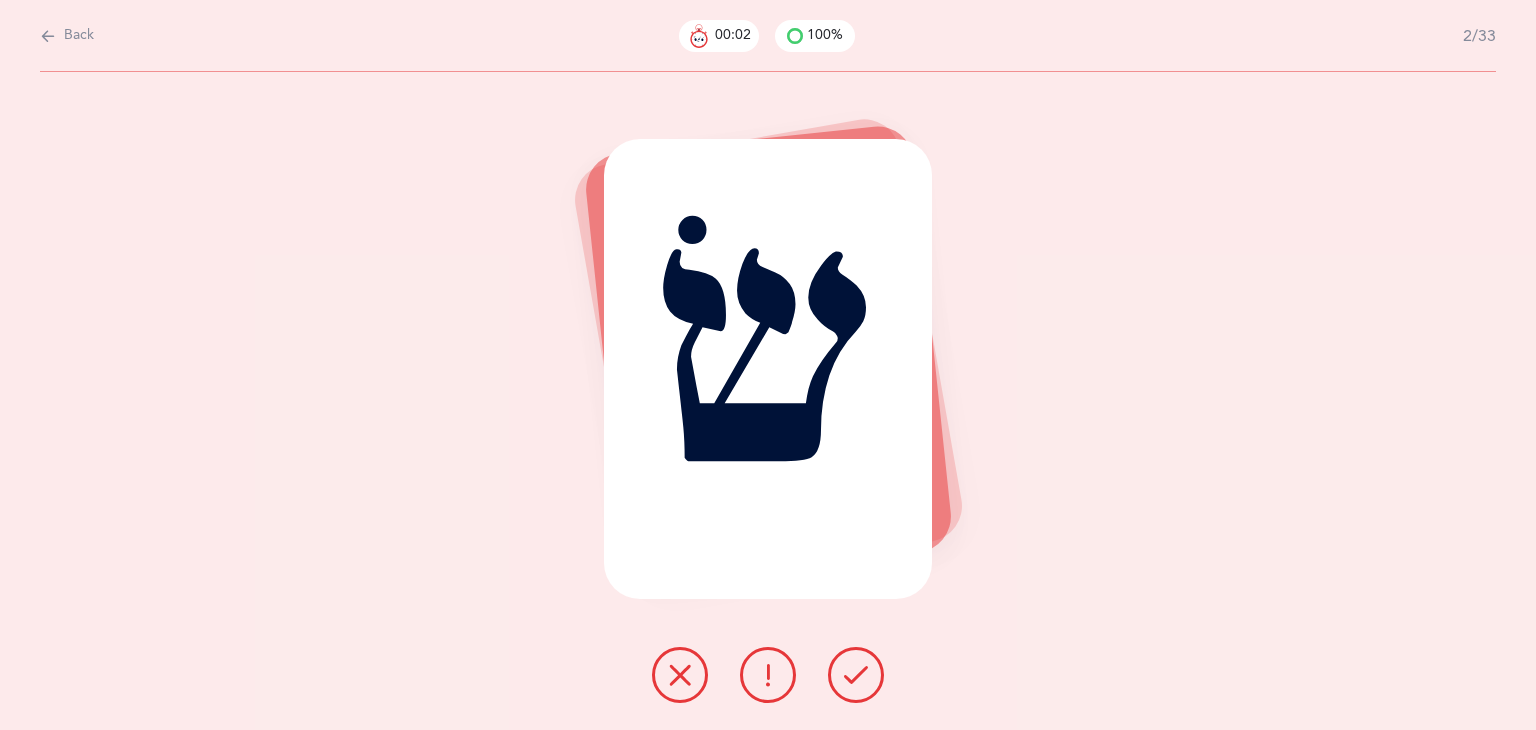 click at bounding box center [856, 675] 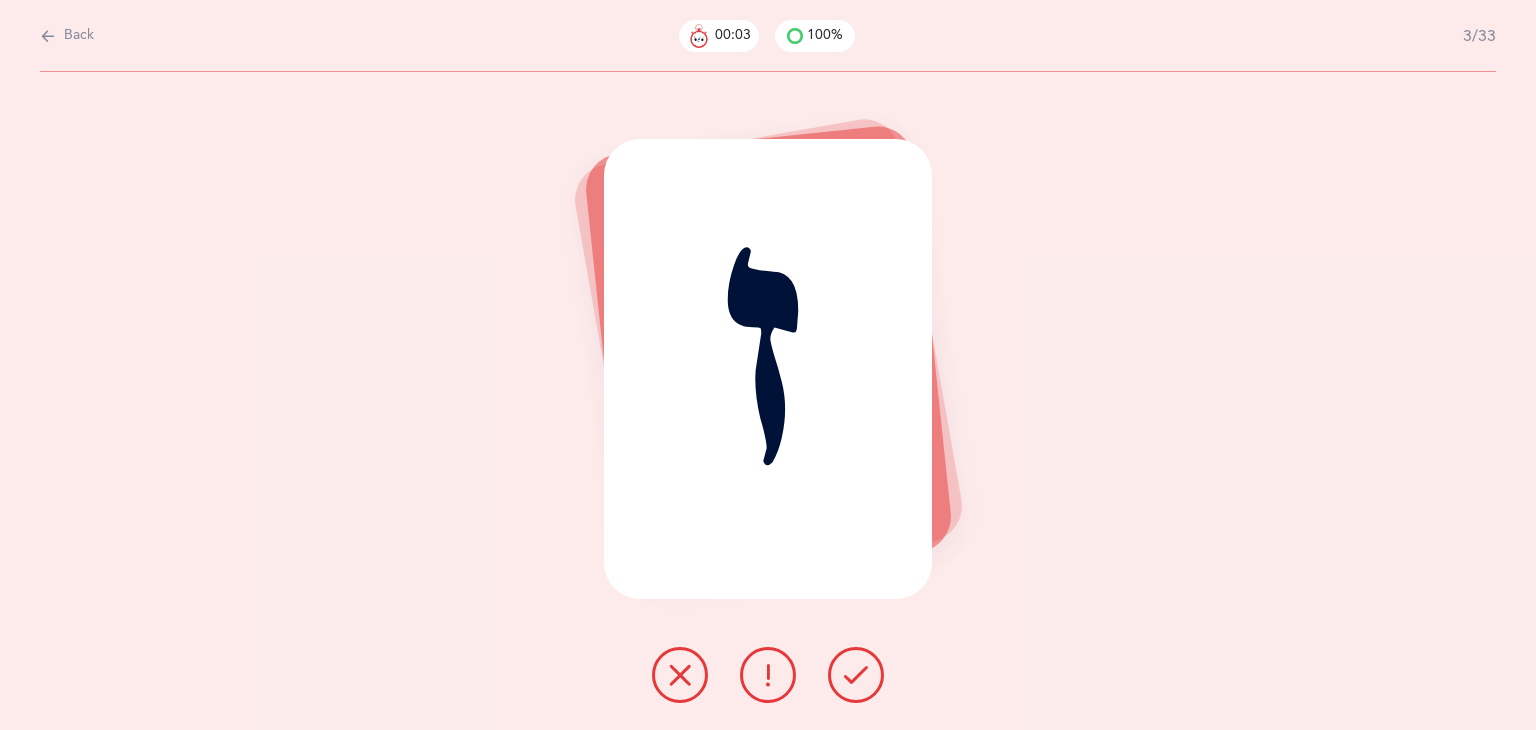 click at bounding box center [856, 675] 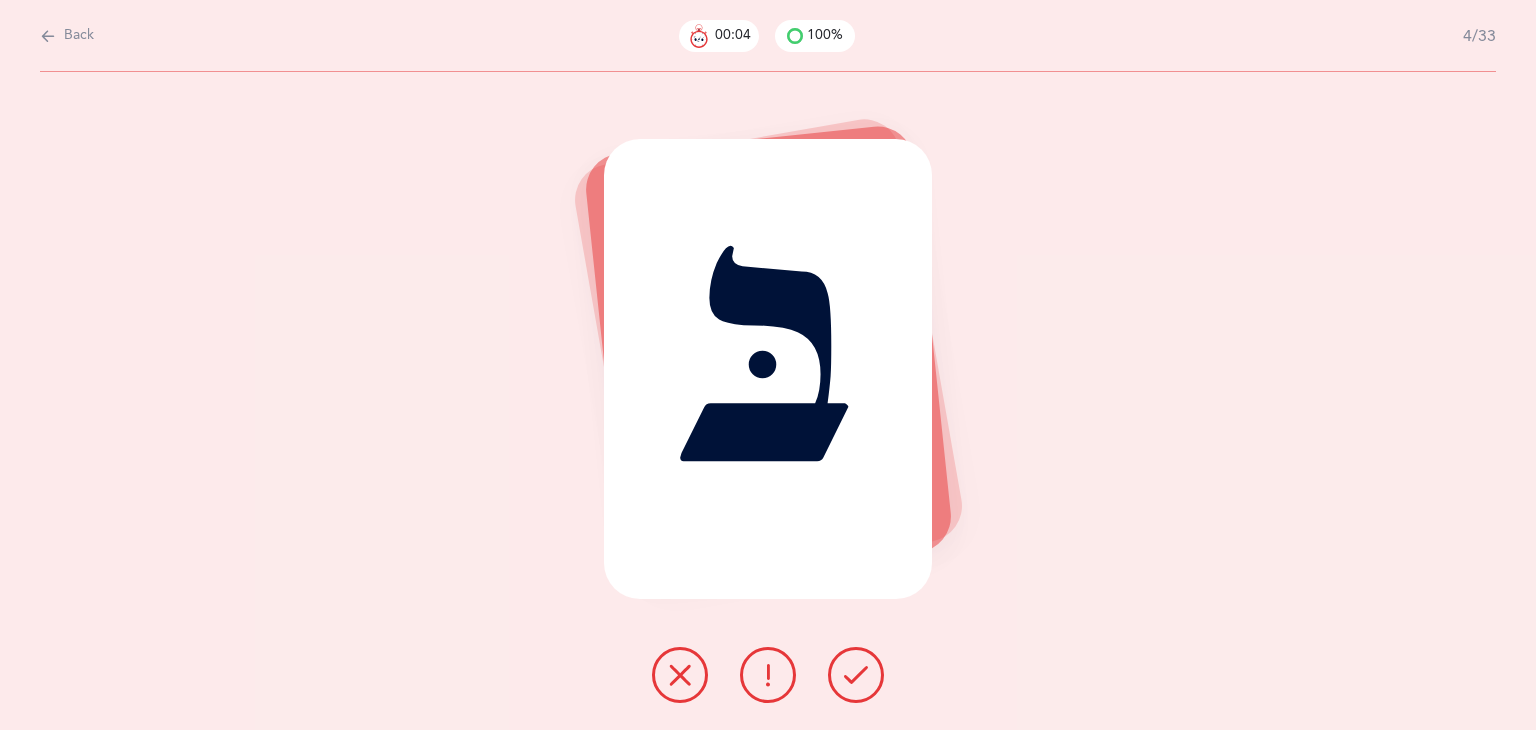 click at bounding box center [856, 675] 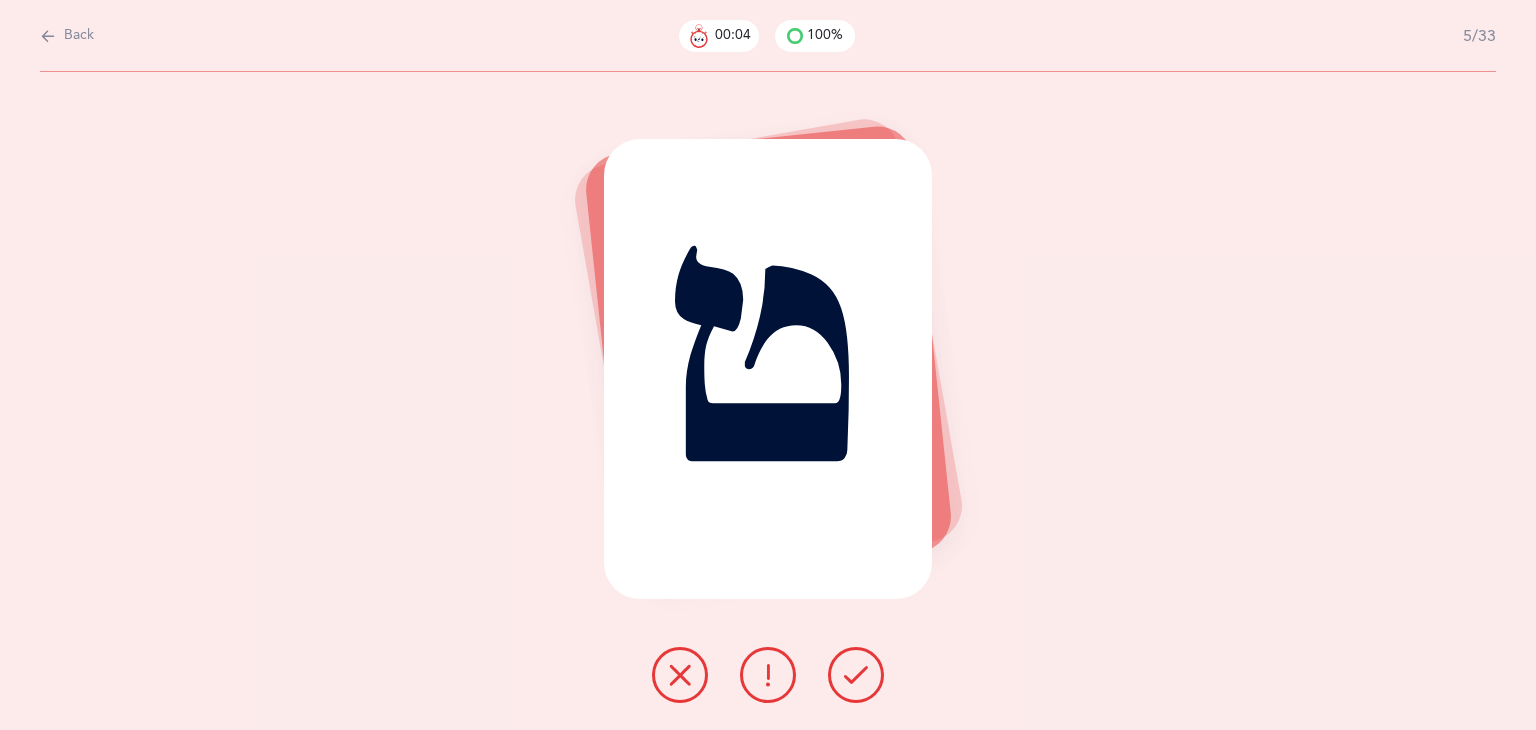 click at bounding box center (856, 675) 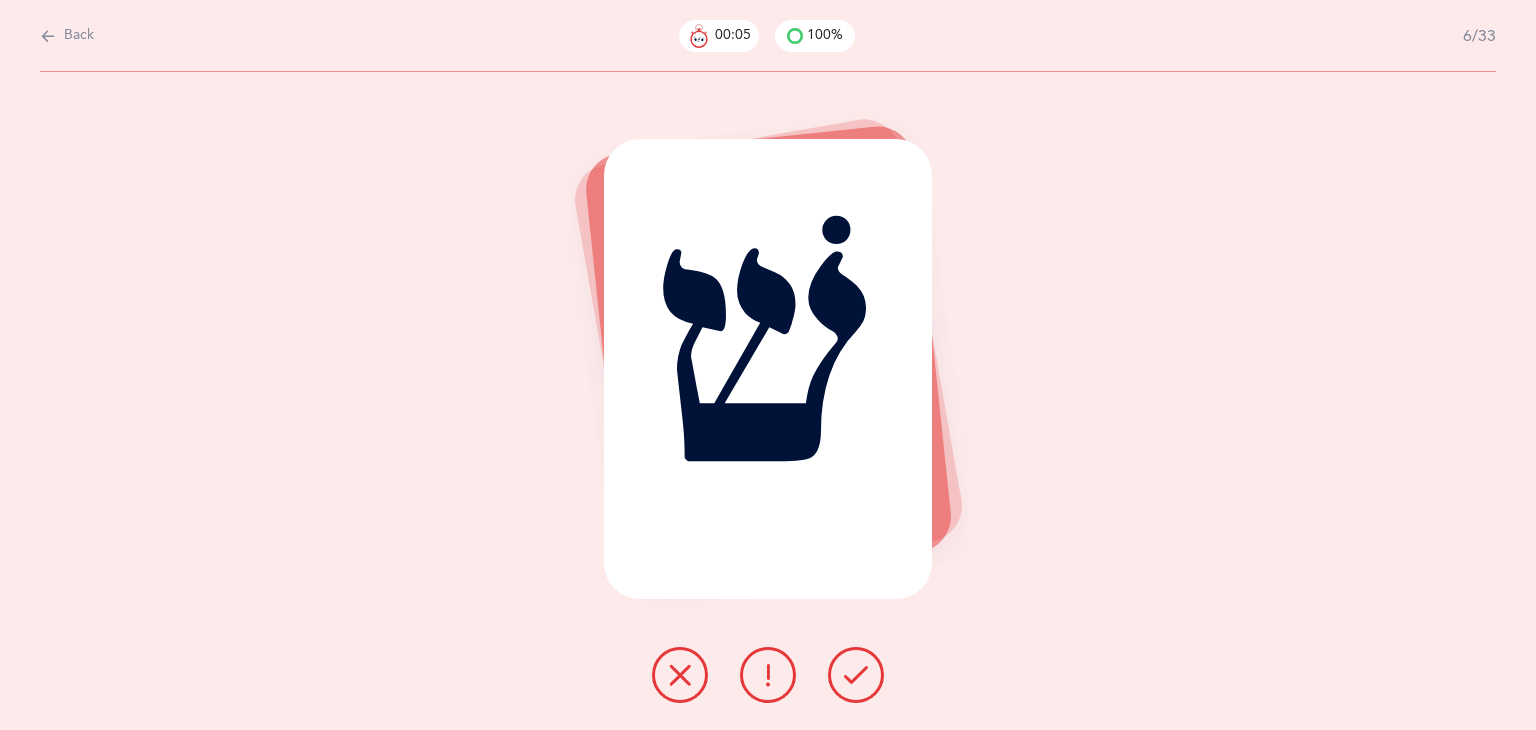 click at bounding box center (856, 675) 